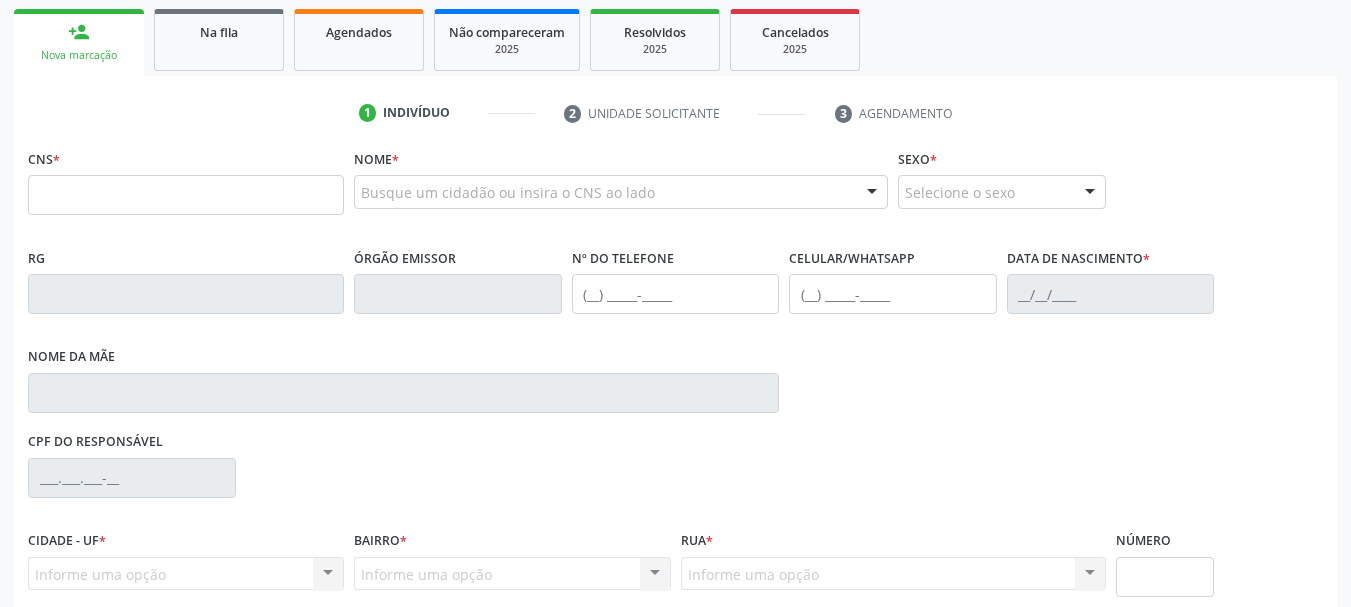 scroll, scrollTop: 263, scrollLeft: 0, axis: vertical 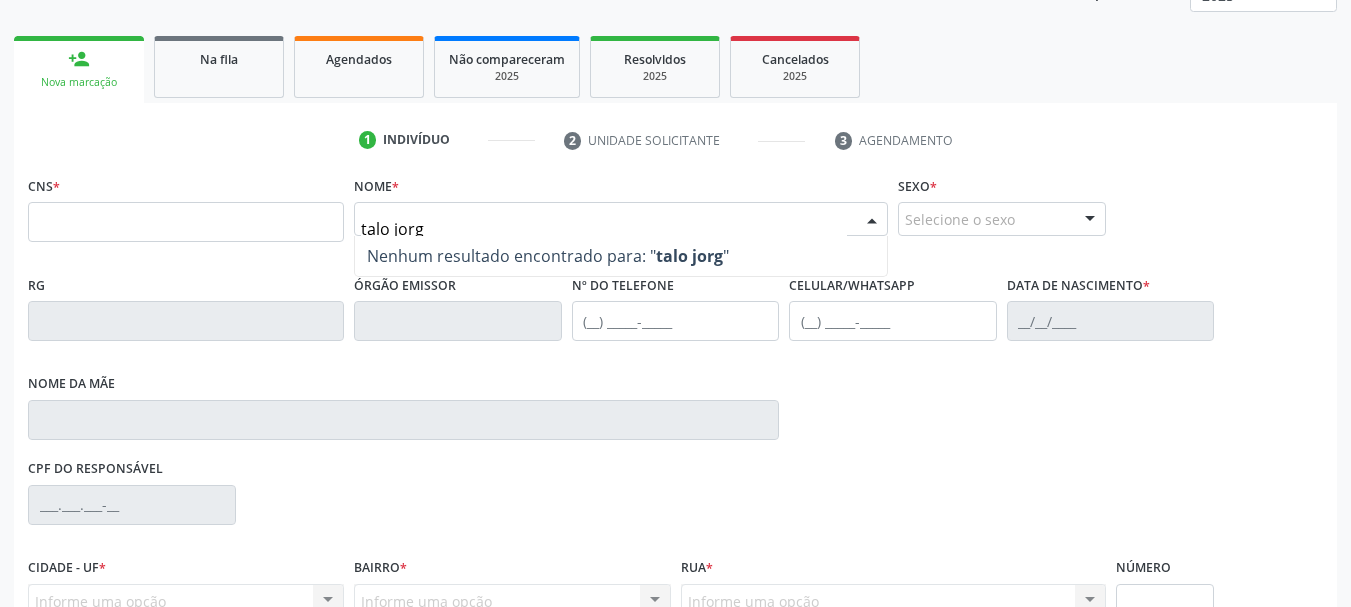 type on "talo jorge" 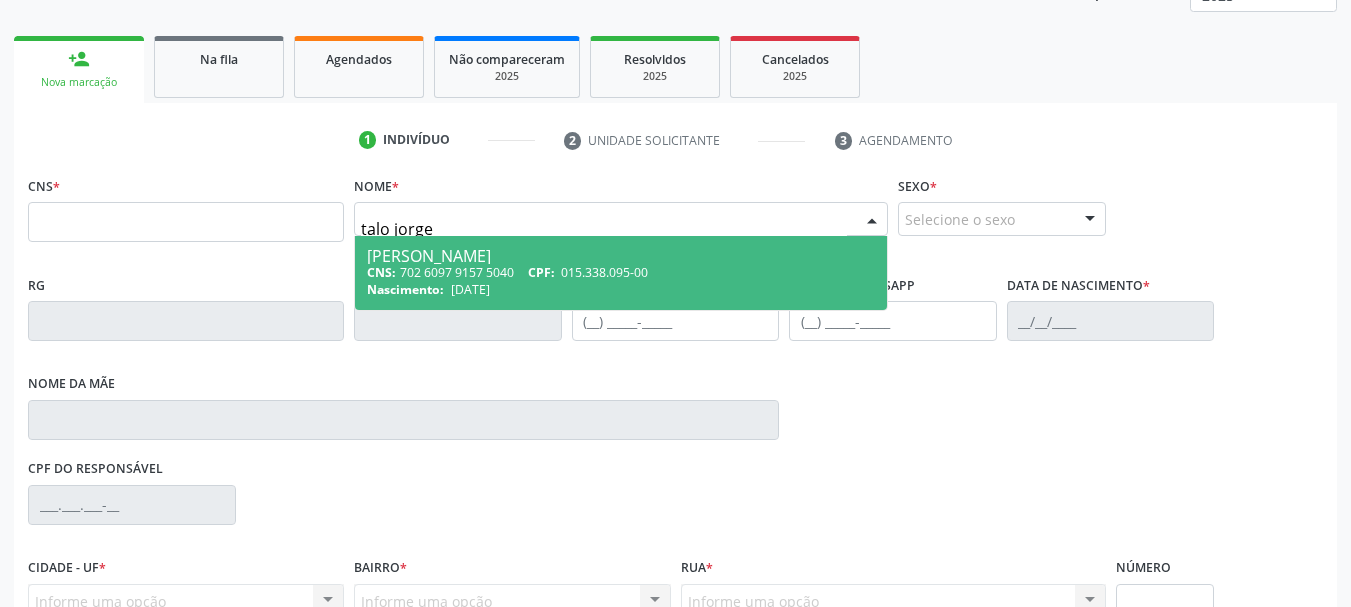 click on "Nascimento:" at bounding box center [405, 289] 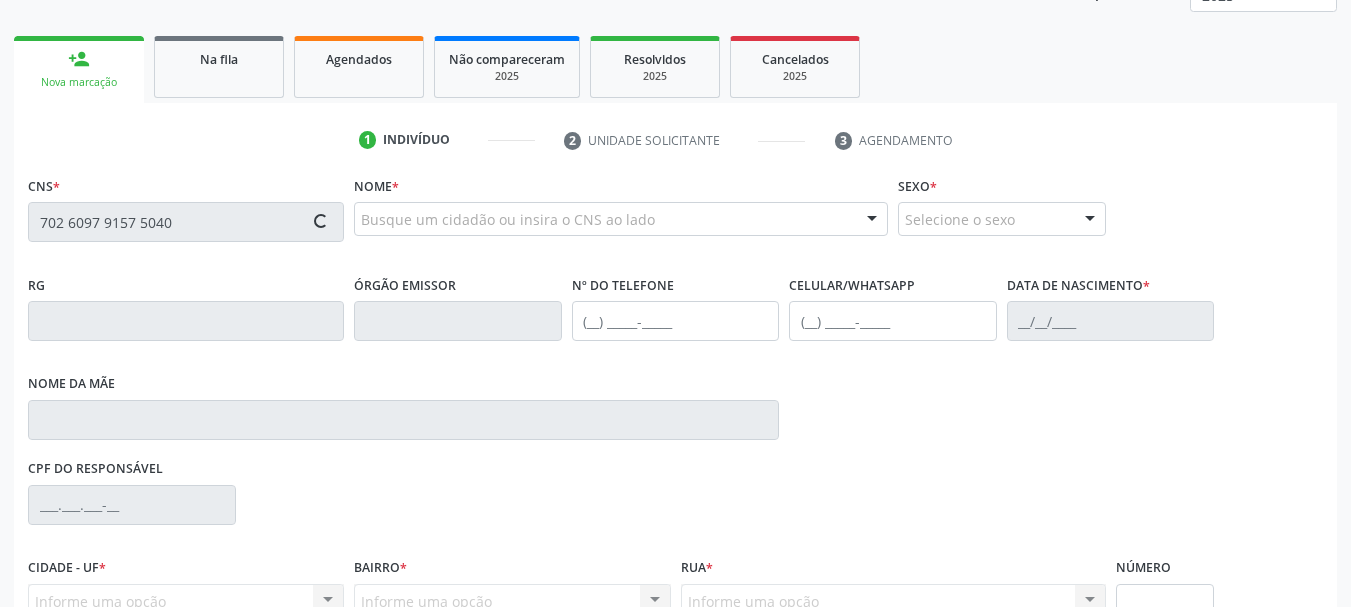 type on "702 6097 9157 5040" 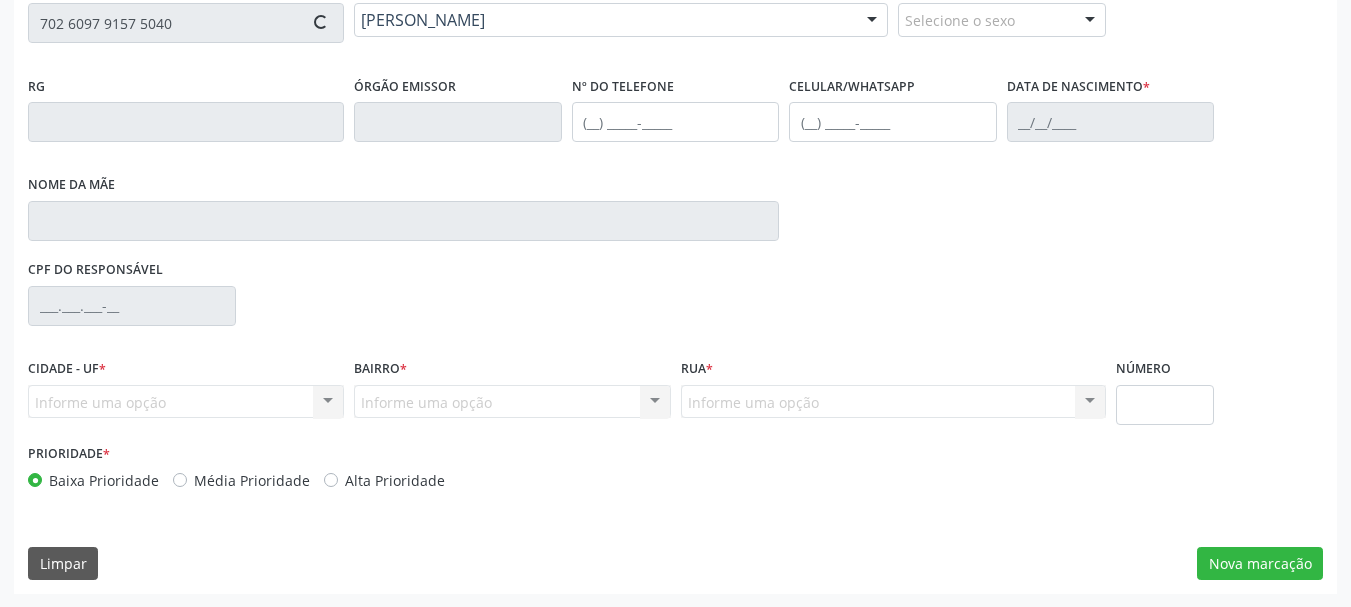 scroll, scrollTop: 463, scrollLeft: 0, axis: vertical 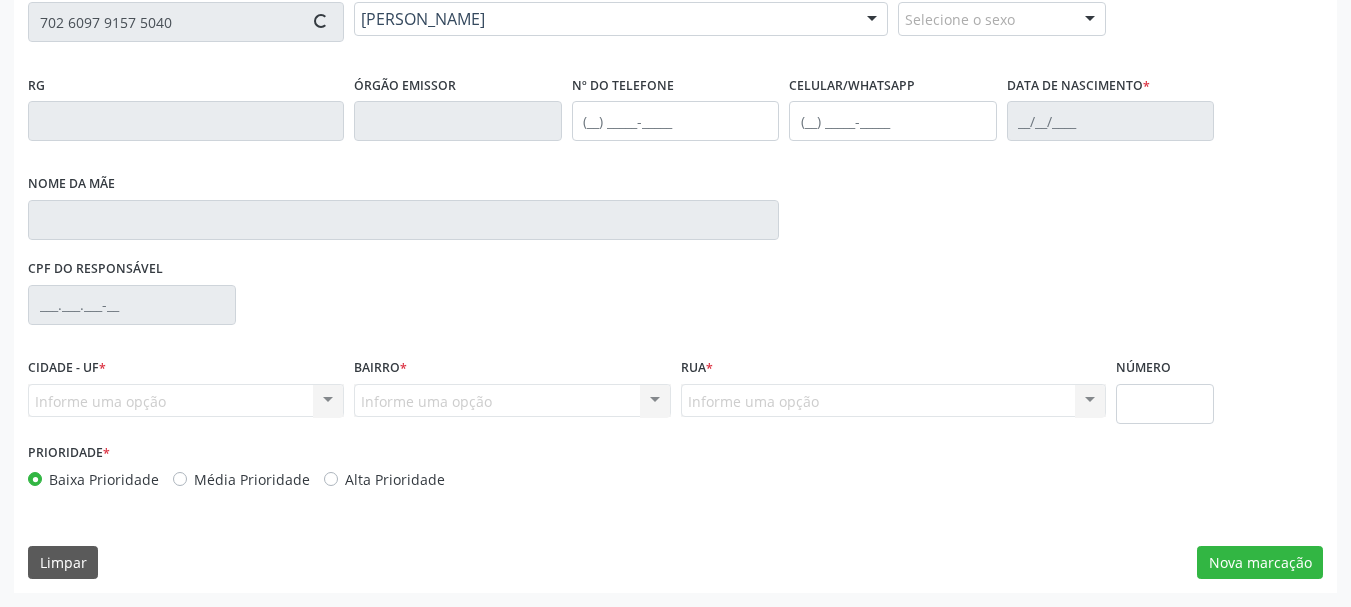 type on "[PHONE_NUMBER]" 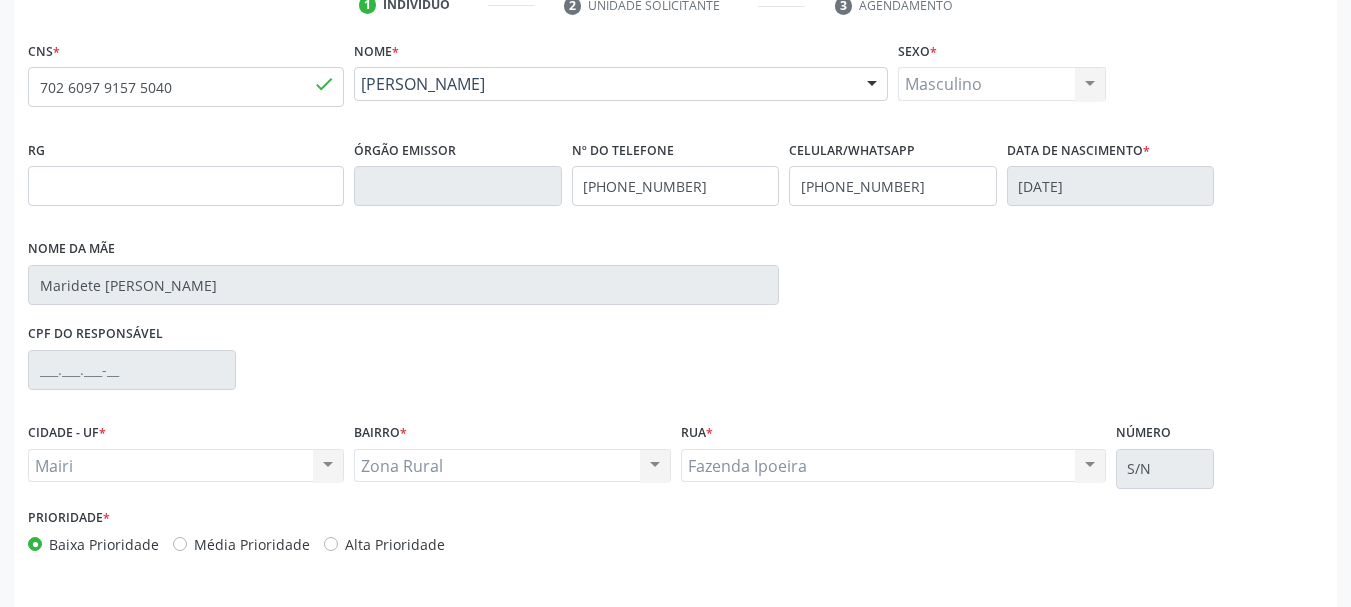 scroll, scrollTop: 363, scrollLeft: 0, axis: vertical 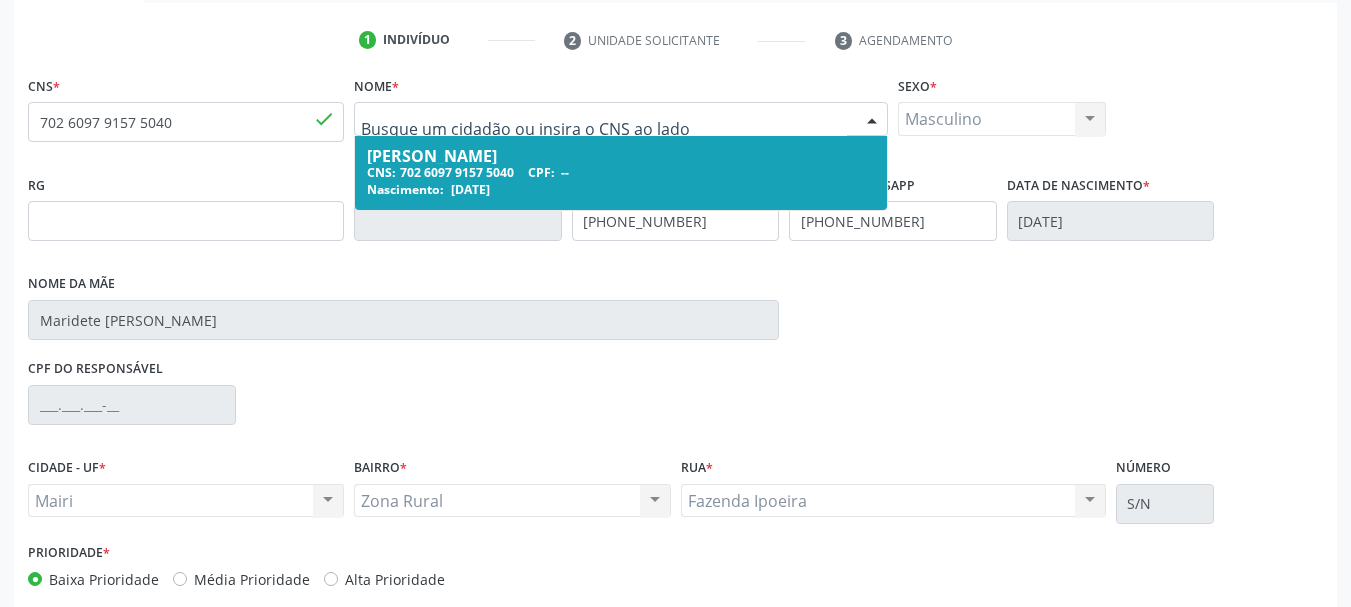 click on "CNS:
702 6097 9157 5040
CPF:    --" at bounding box center (621, 172) 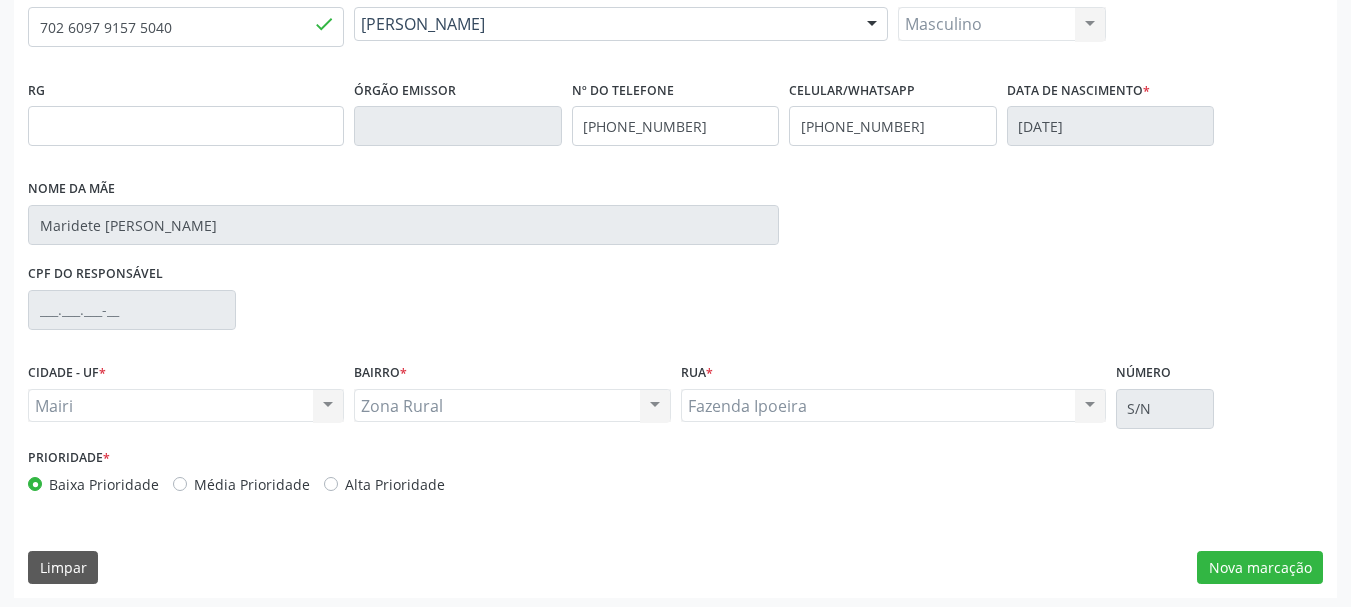 scroll, scrollTop: 463, scrollLeft: 0, axis: vertical 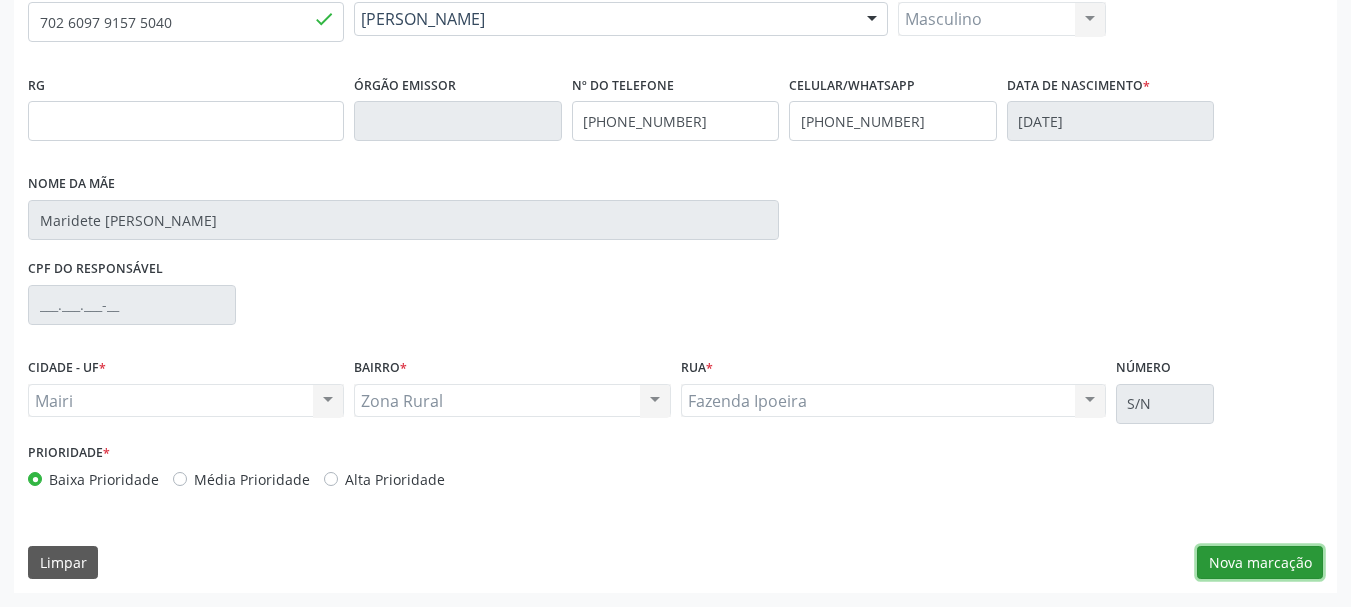 click on "Nova marcação" at bounding box center (1260, 563) 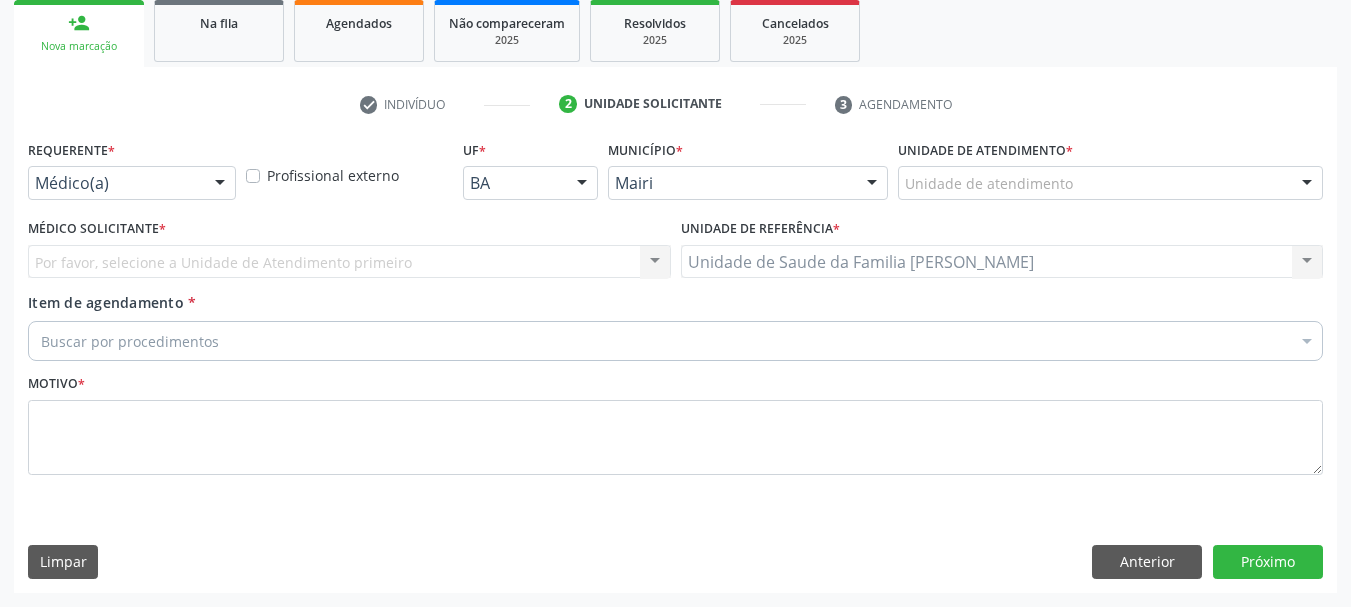 scroll, scrollTop: 299, scrollLeft: 0, axis: vertical 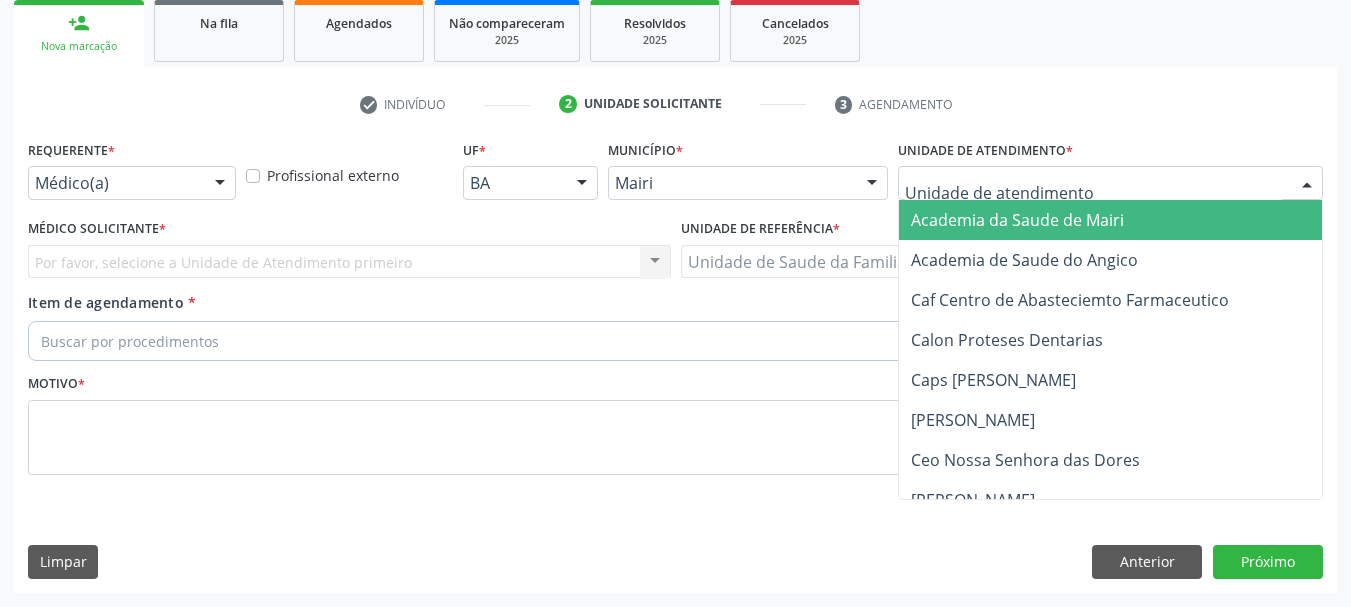 click at bounding box center (1307, 184) 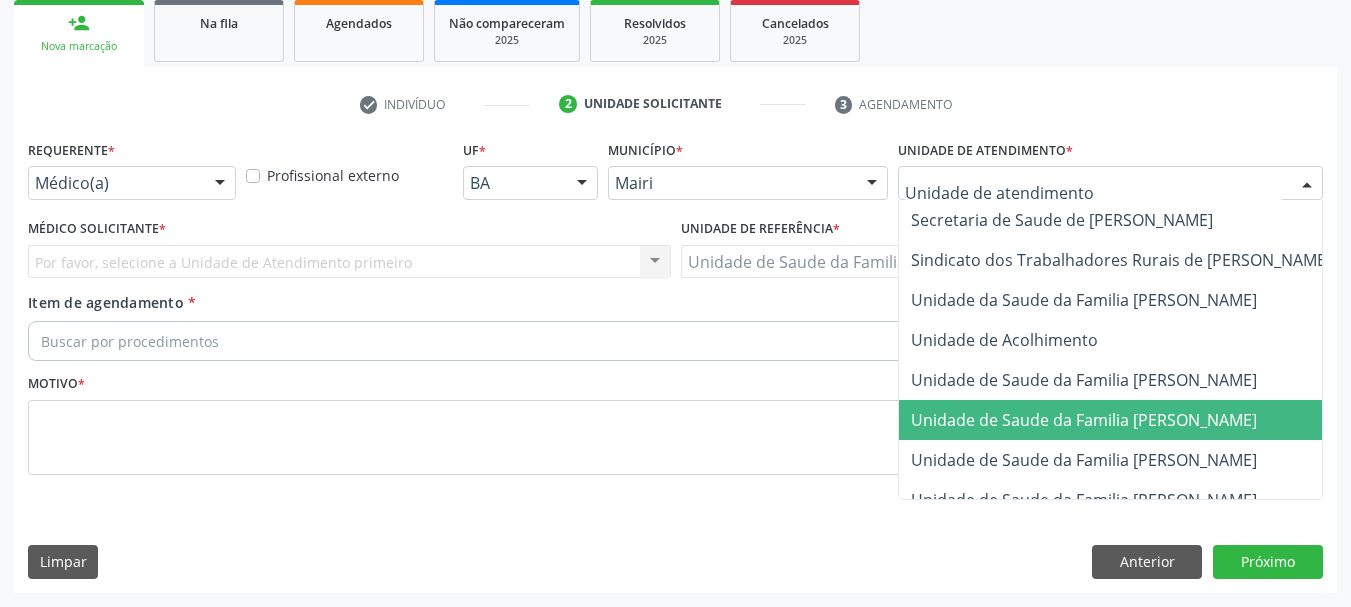 scroll, scrollTop: 1476, scrollLeft: 0, axis: vertical 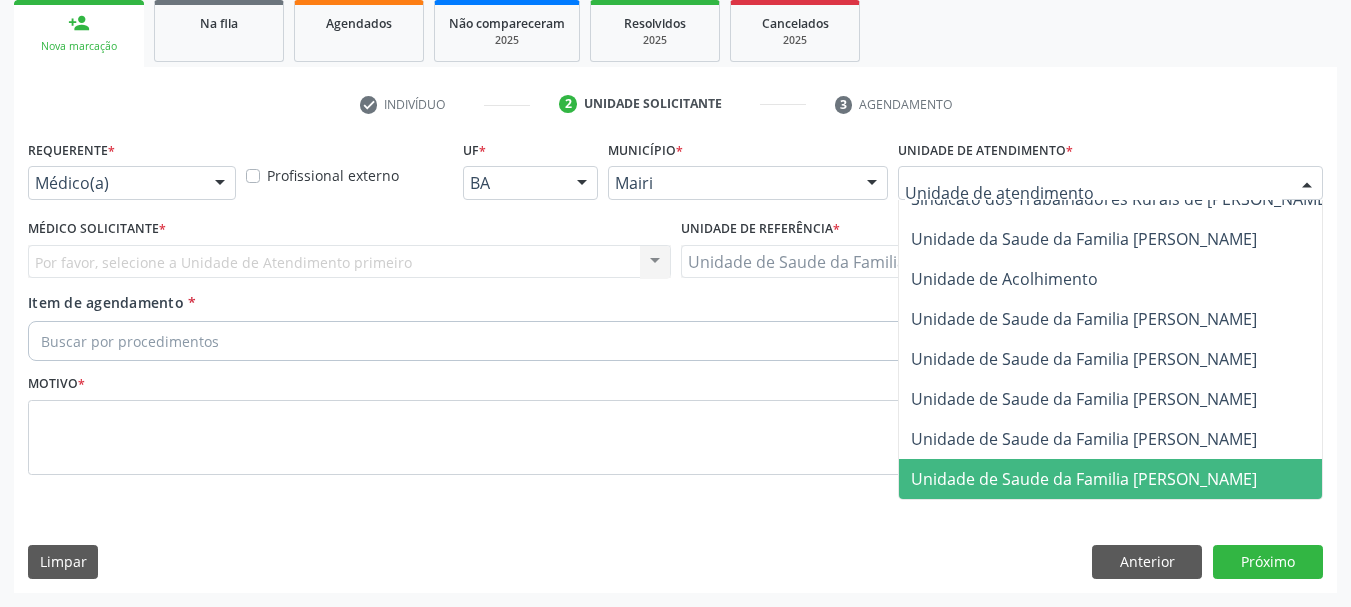 click on "Unidade de Saude da Familia [PERSON_NAME]" at bounding box center [1084, 479] 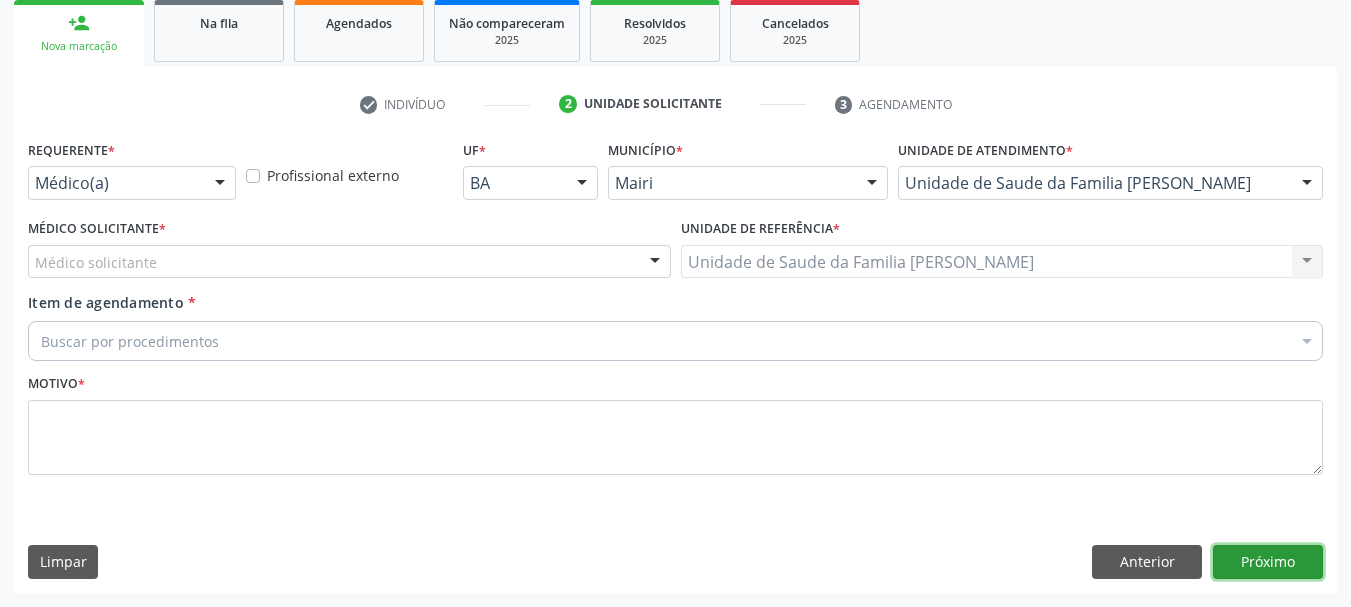 click on "Próximo" at bounding box center (1268, 562) 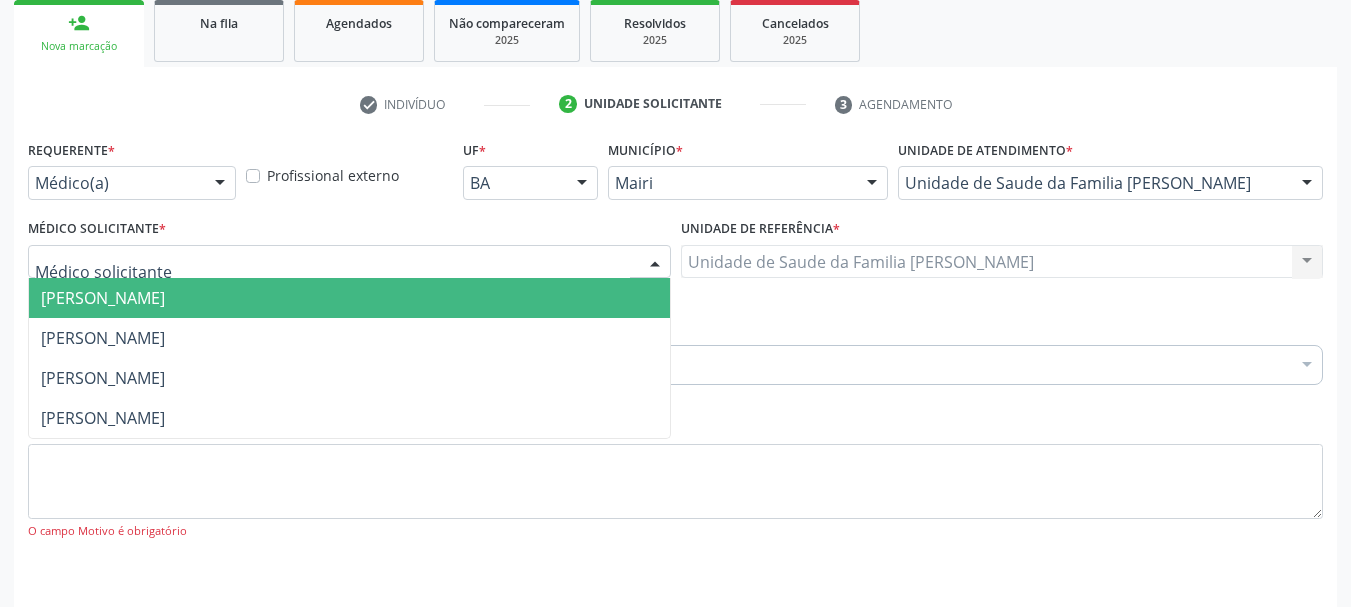 click at bounding box center (349, 262) 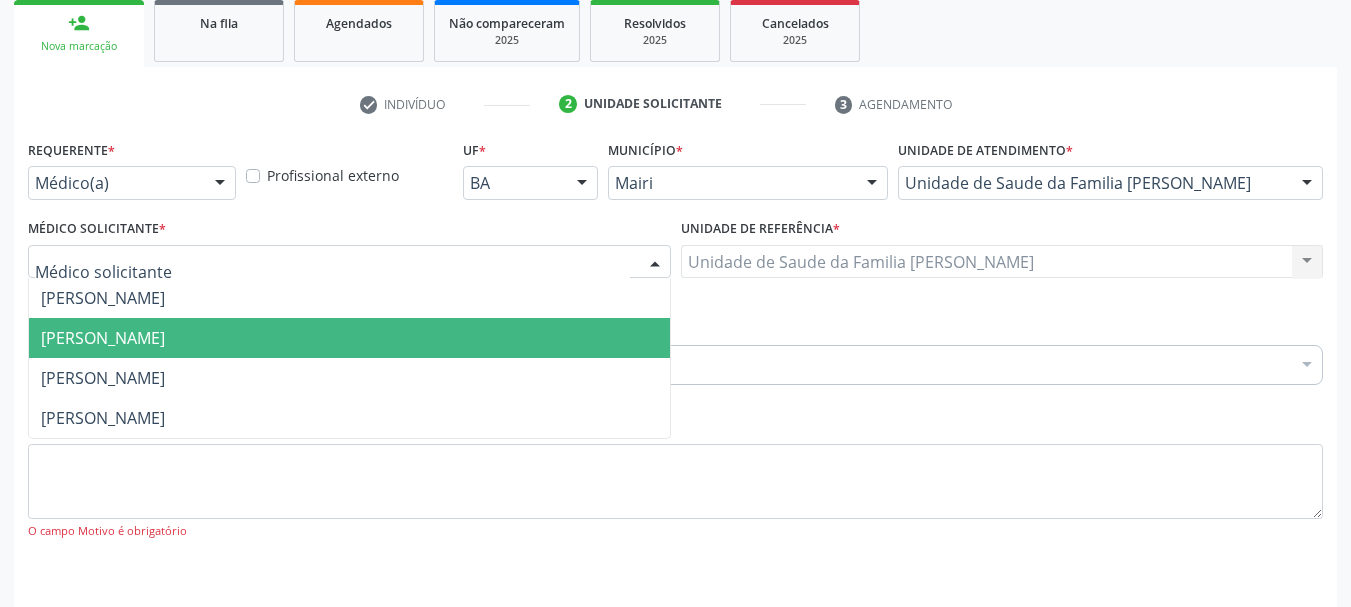 click on "[PERSON_NAME]" at bounding box center (103, 338) 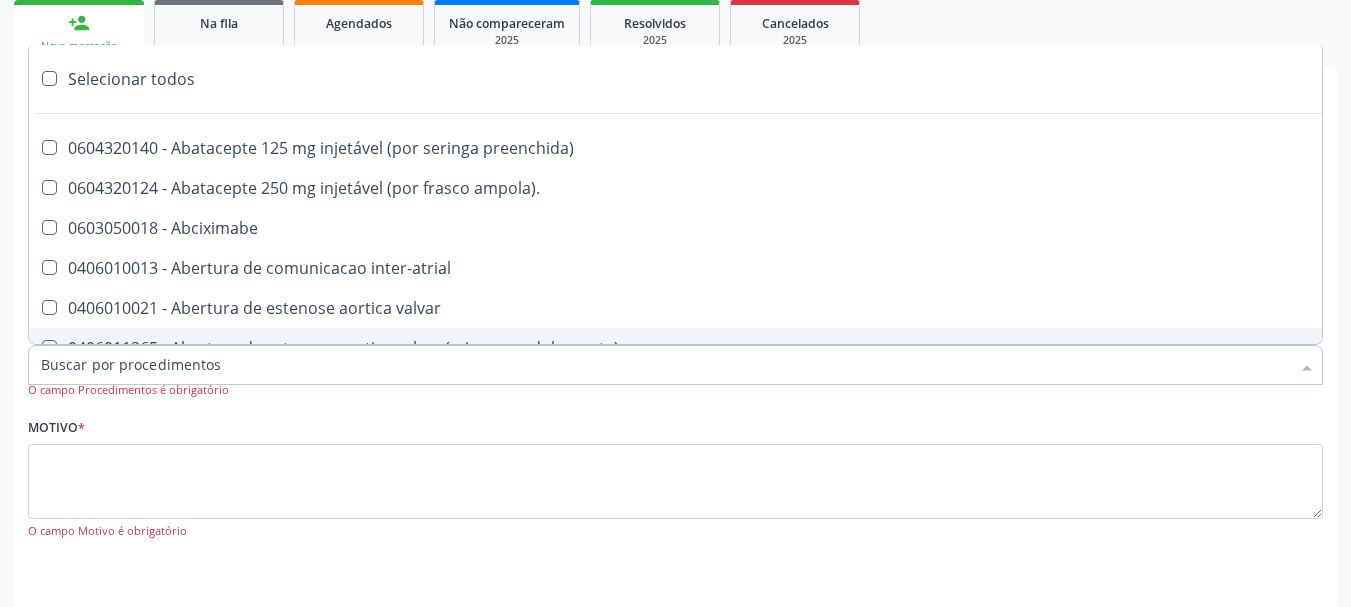 type on "#" 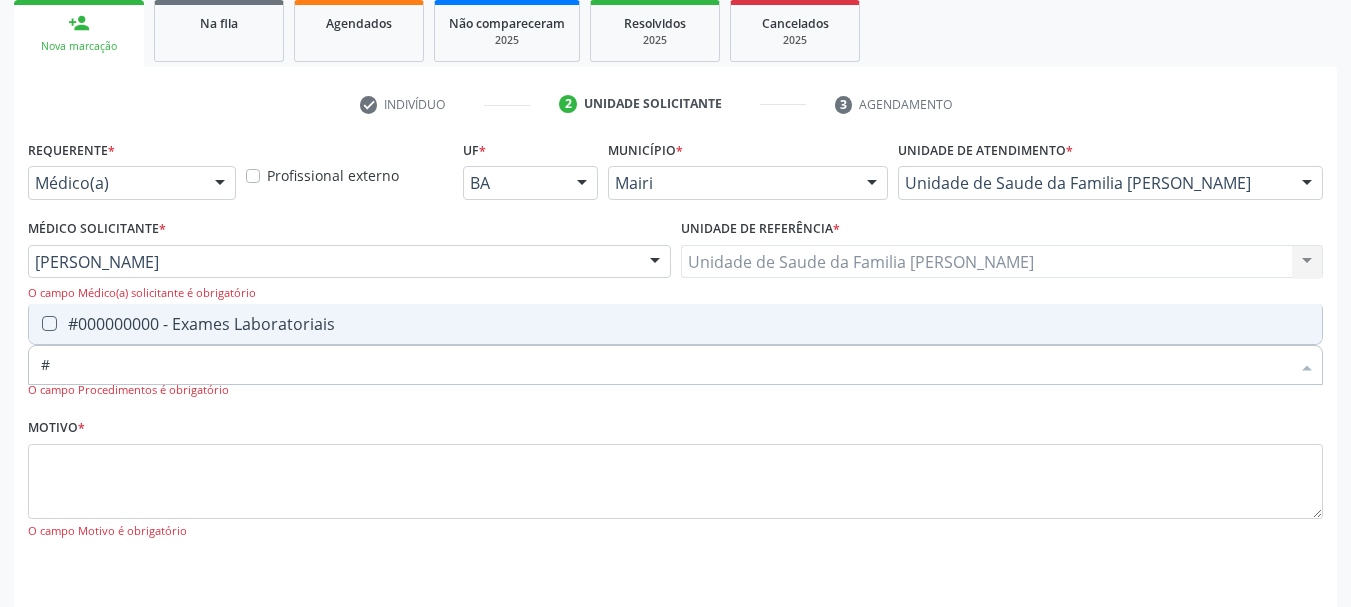 click on "#000000000 - Exames Laboratoriais" at bounding box center [675, 324] 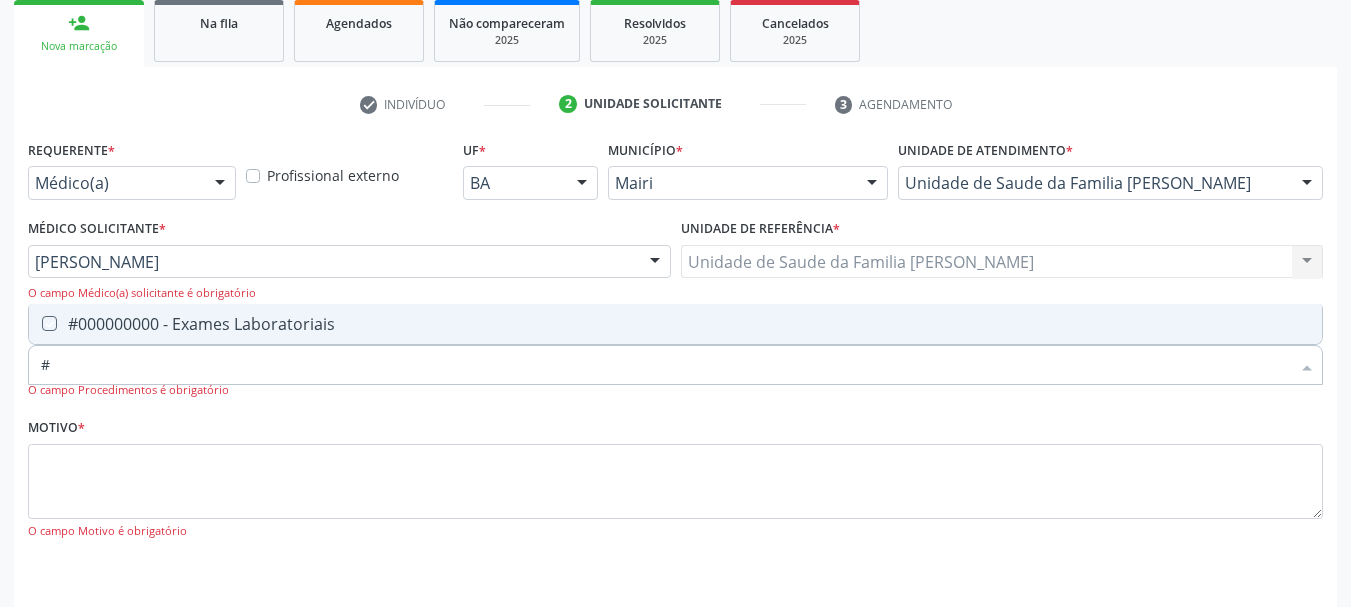 checkbox on "true" 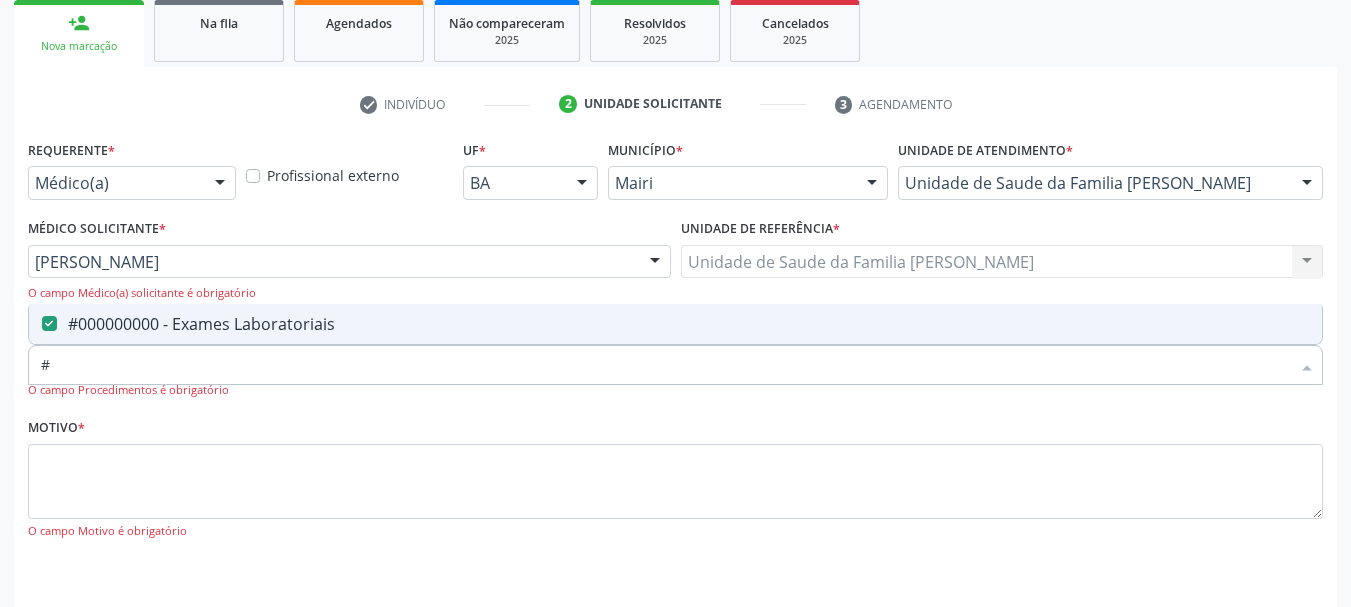 scroll, scrollTop: 363, scrollLeft: 0, axis: vertical 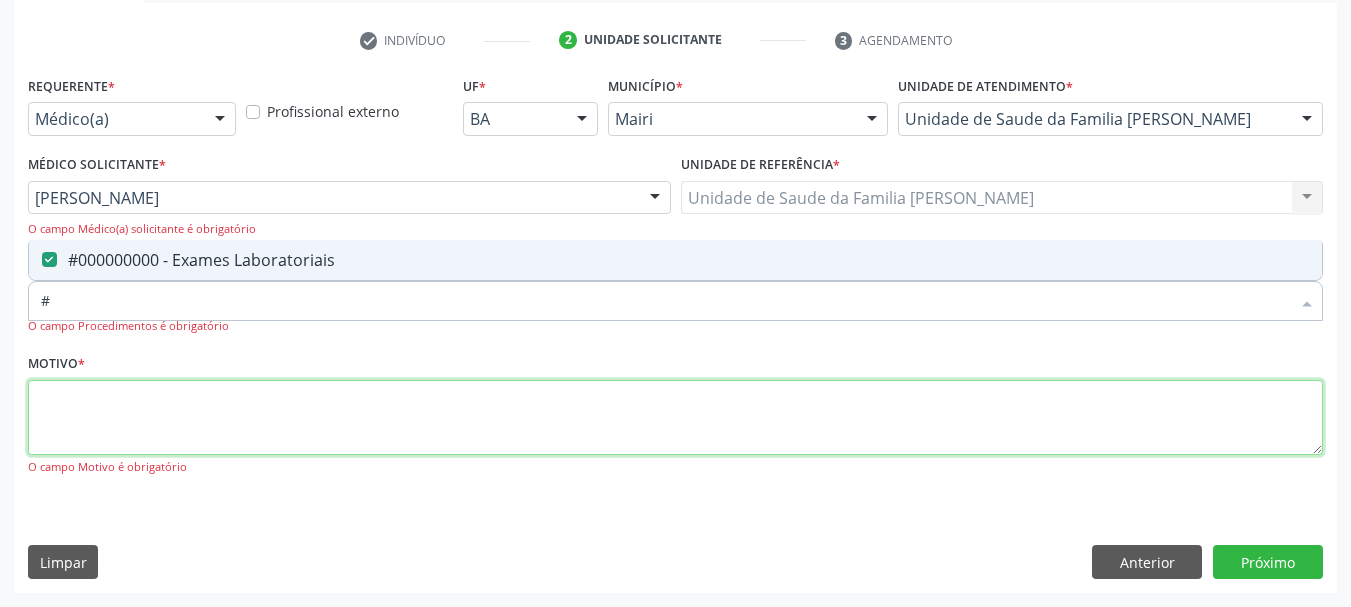 click at bounding box center [675, 418] 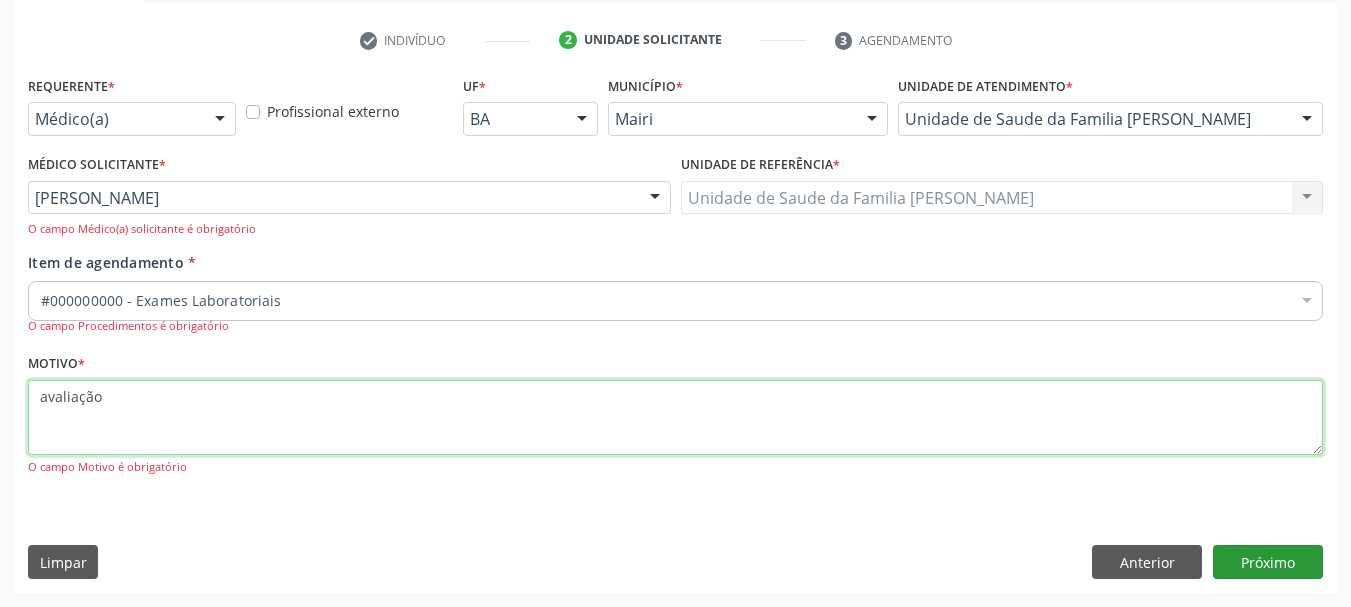 type on "avaliação" 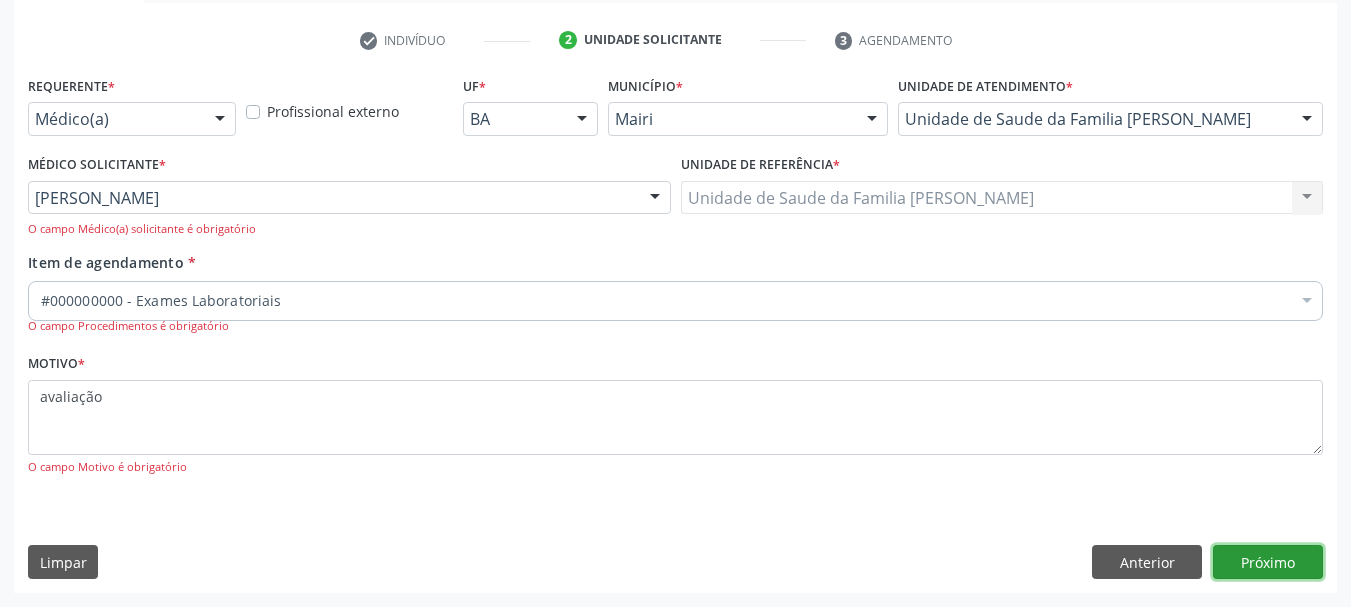 click on "Próximo" at bounding box center (1268, 562) 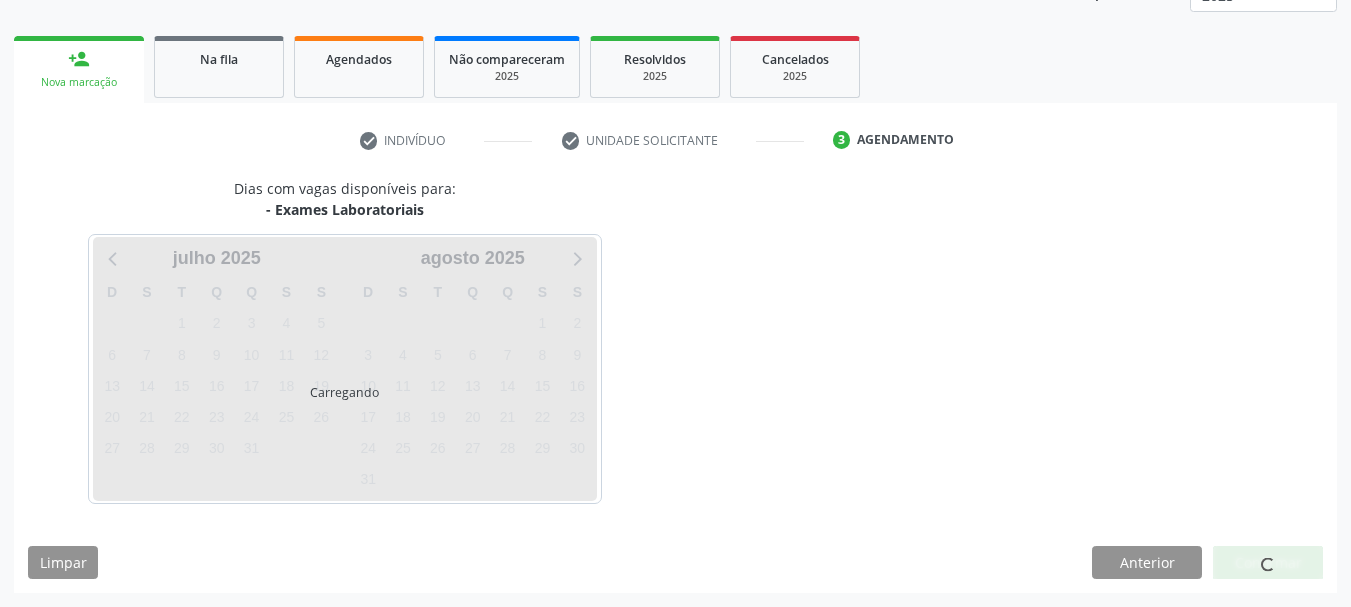 scroll, scrollTop: 322, scrollLeft: 0, axis: vertical 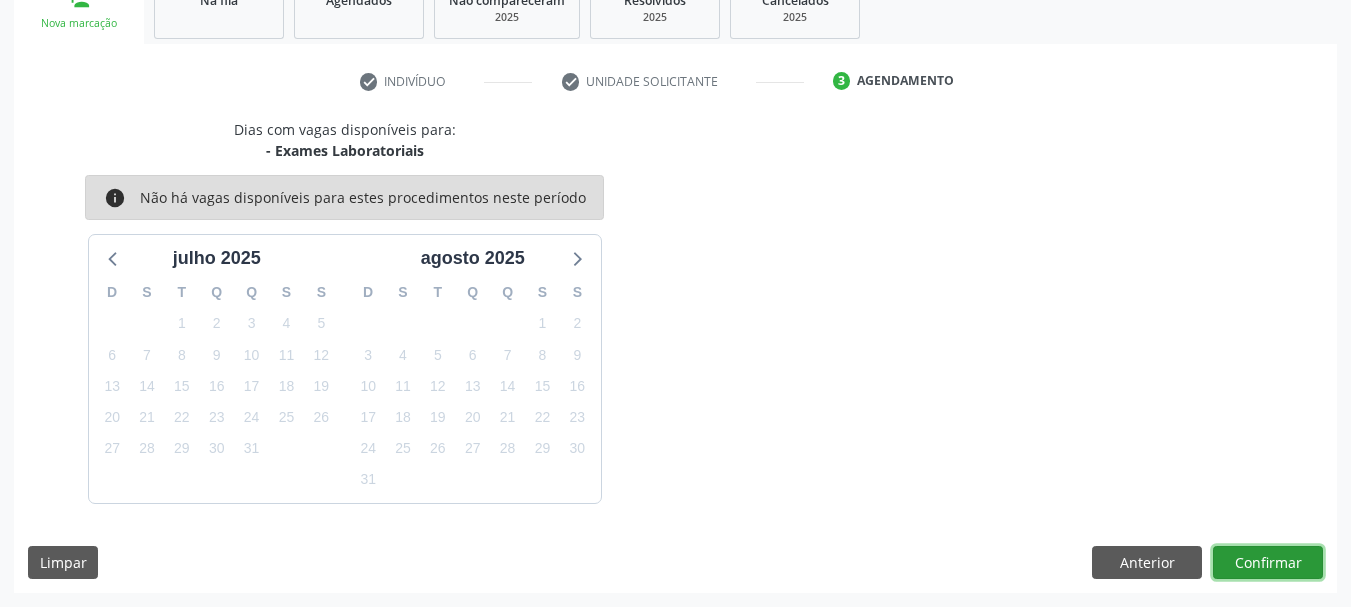 click on "Confirmar" at bounding box center [1268, 563] 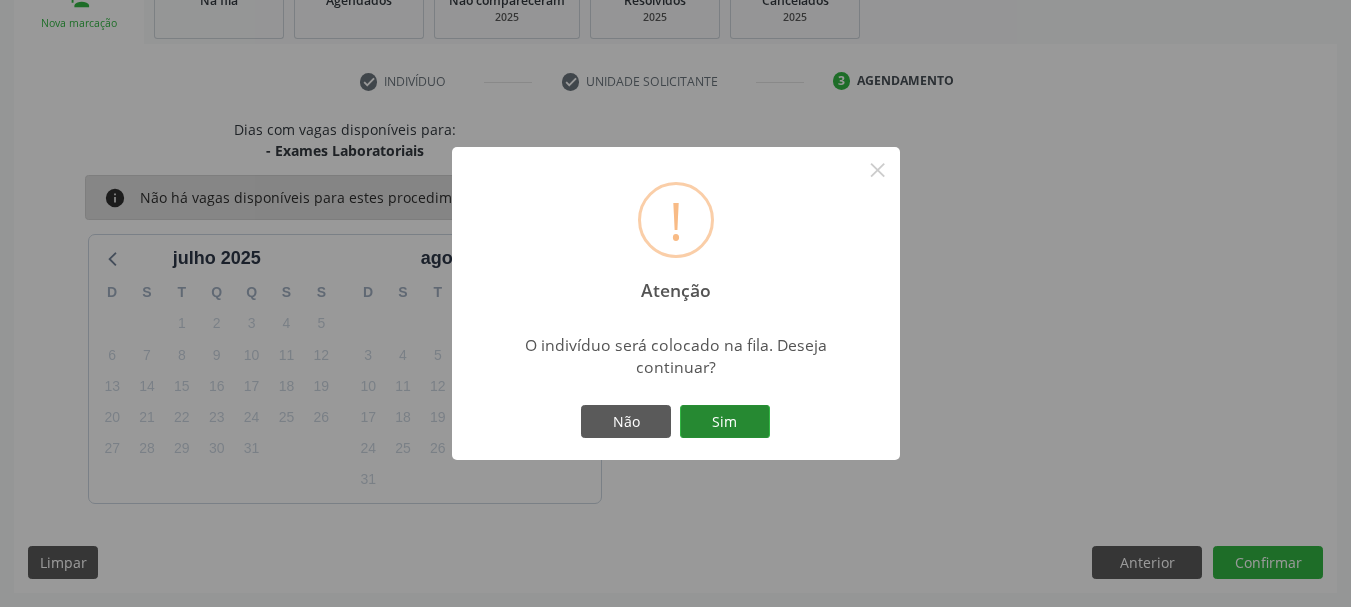 click on "Sim" at bounding box center (725, 422) 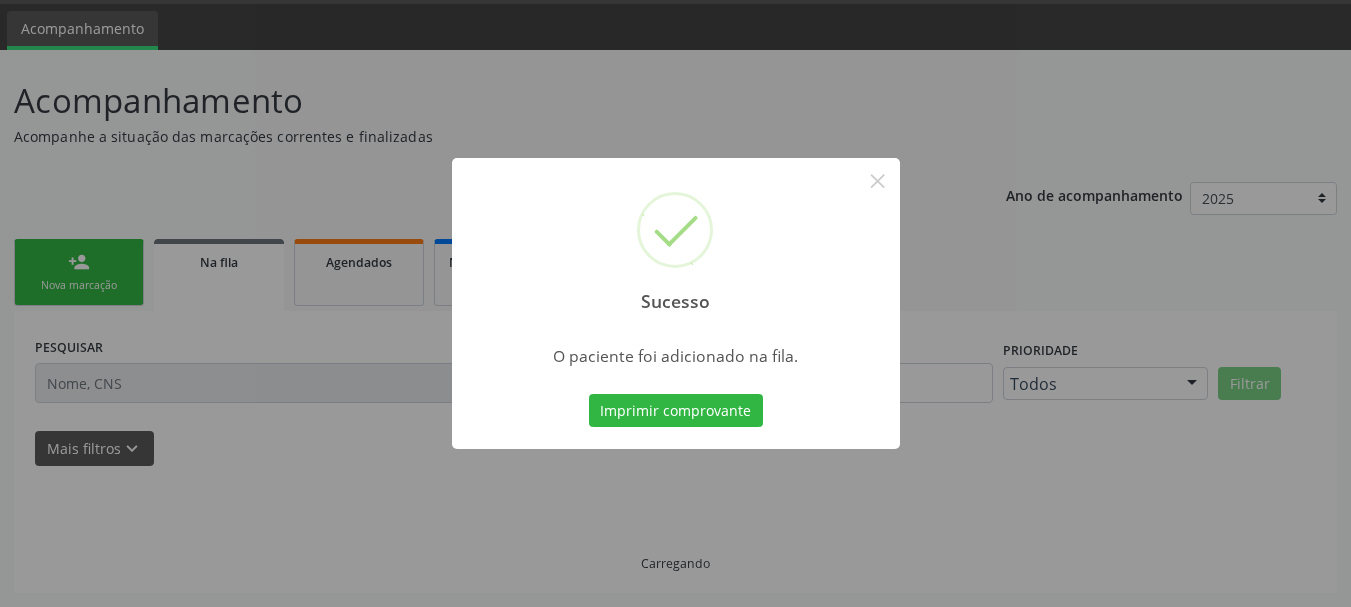 scroll, scrollTop: 60, scrollLeft: 0, axis: vertical 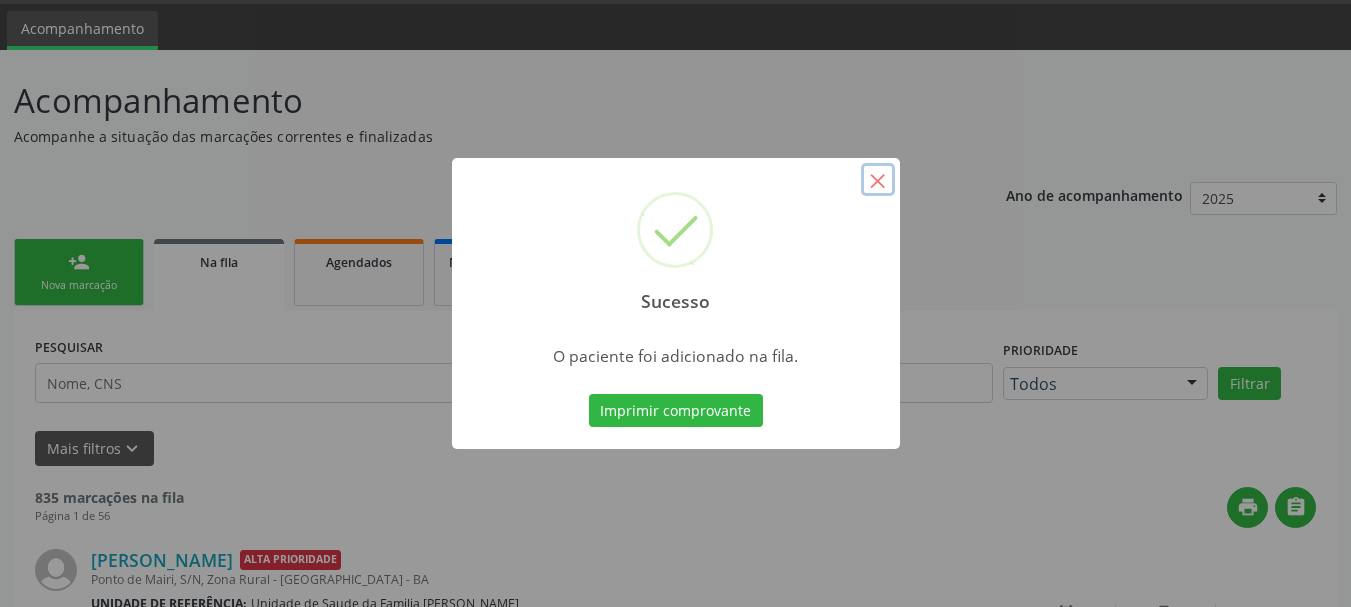 click on "×" at bounding box center [878, 180] 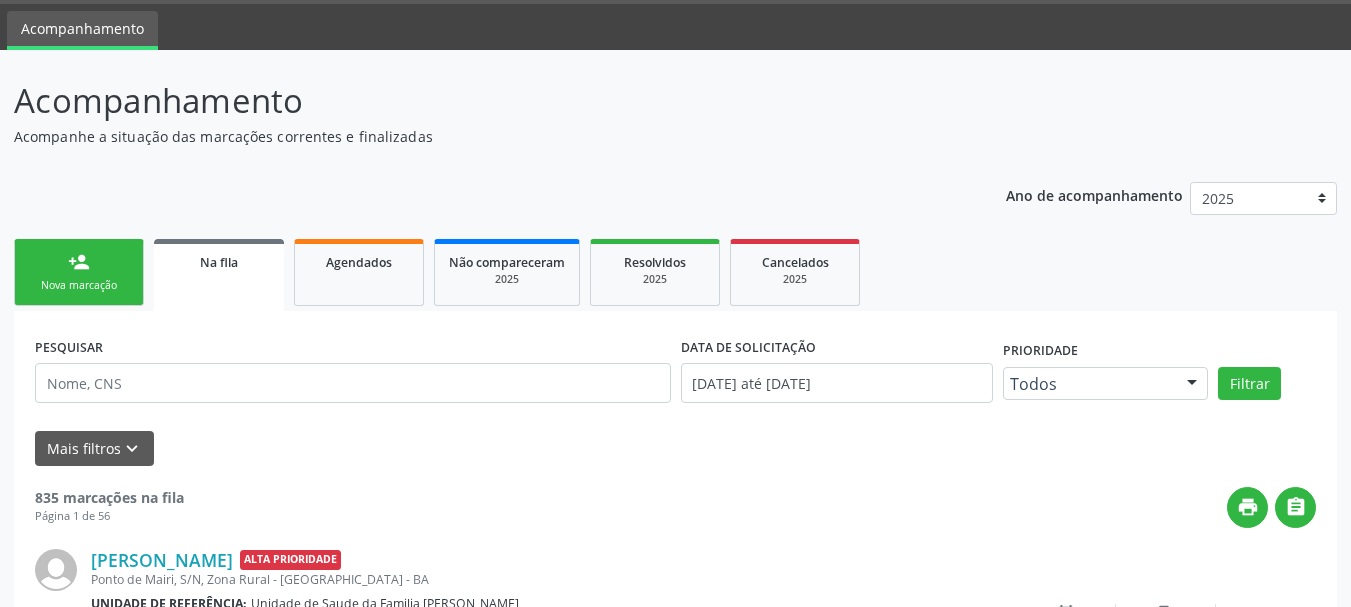 click on "Nova marcação" at bounding box center (79, 285) 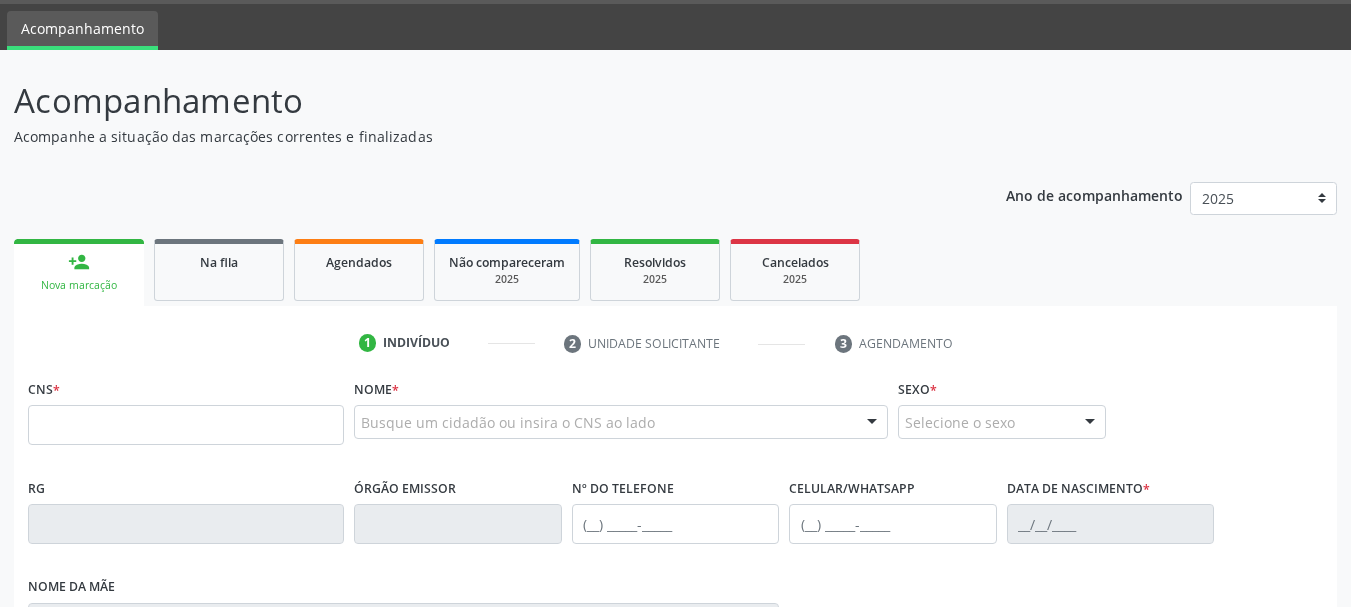 click on "person_add
Nova marcação" at bounding box center (79, 272) 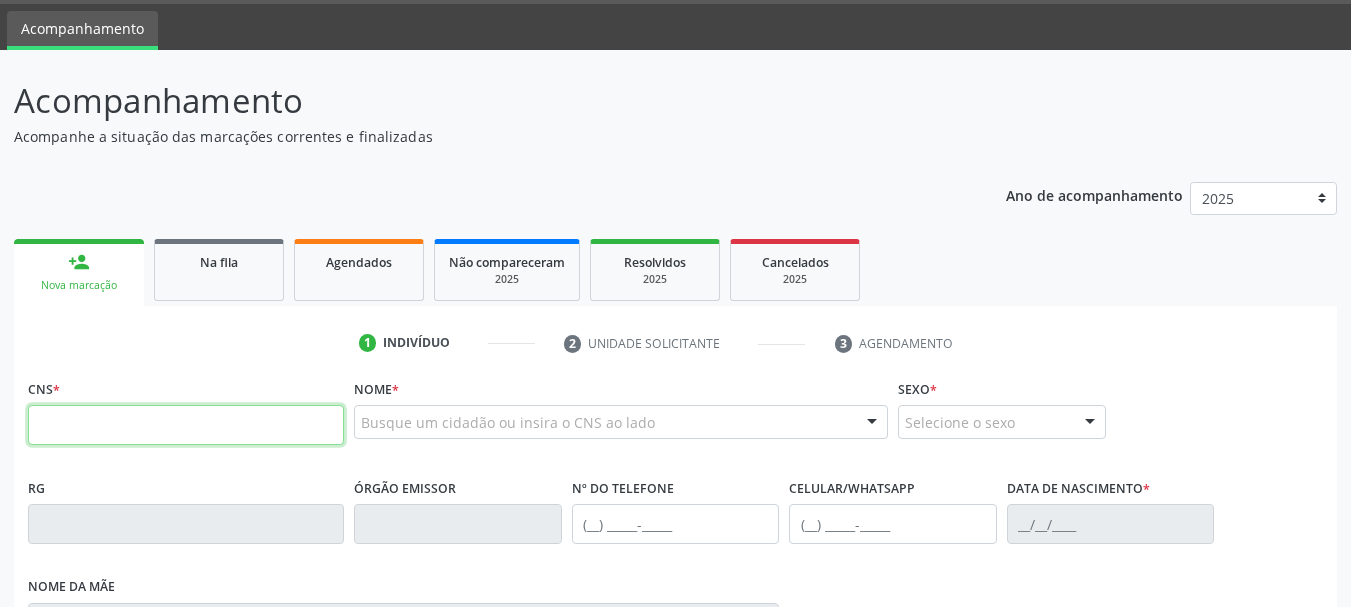 click at bounding box center (186, 425) 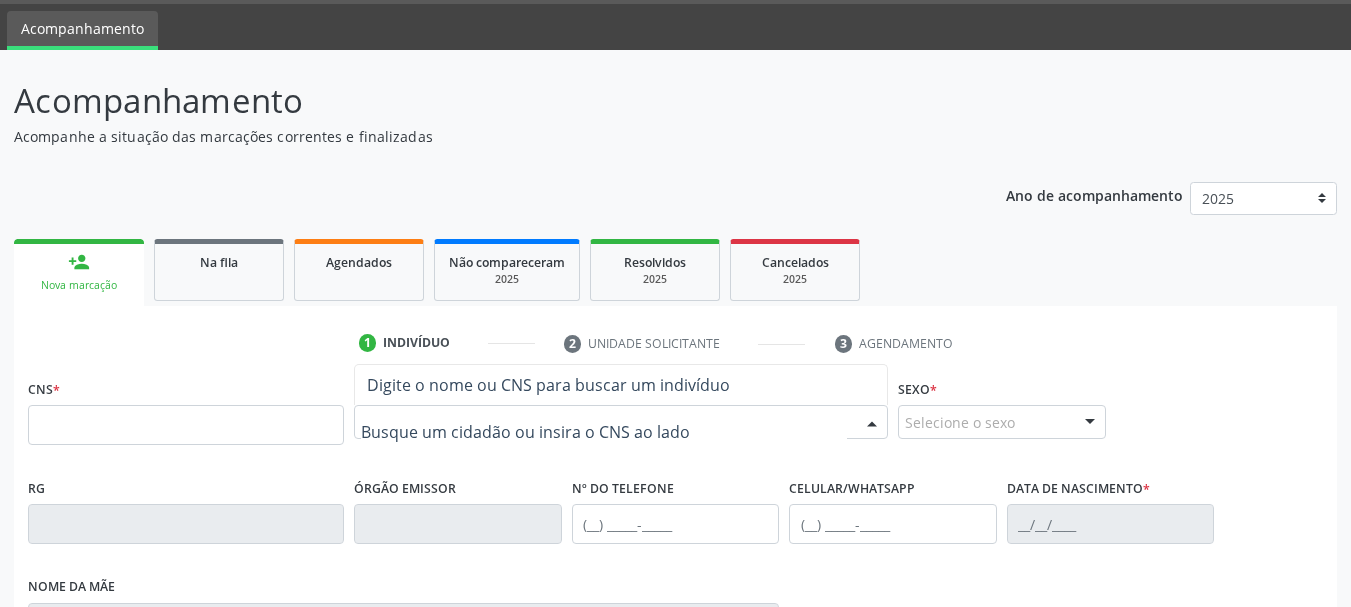 drag, startPoint x: 403, startPoint y: 418, endPoint x: 392, endPoint y: 417, distance: 11.045361 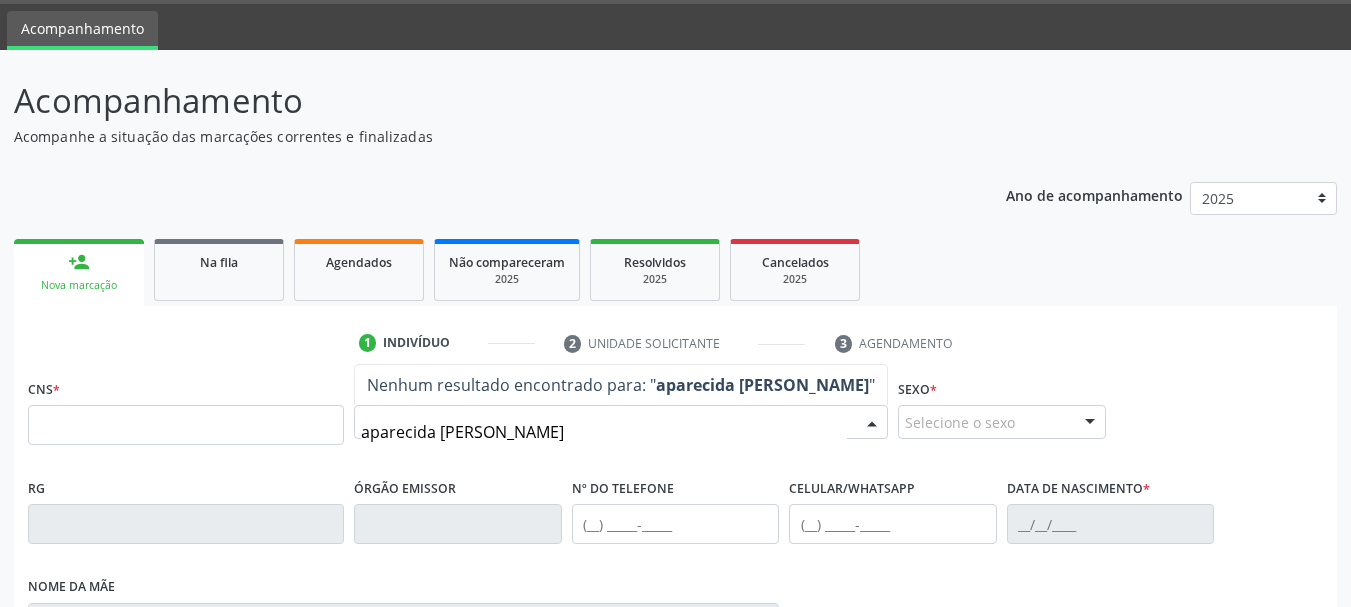 type on "aparecida [PERSON_NAME]" 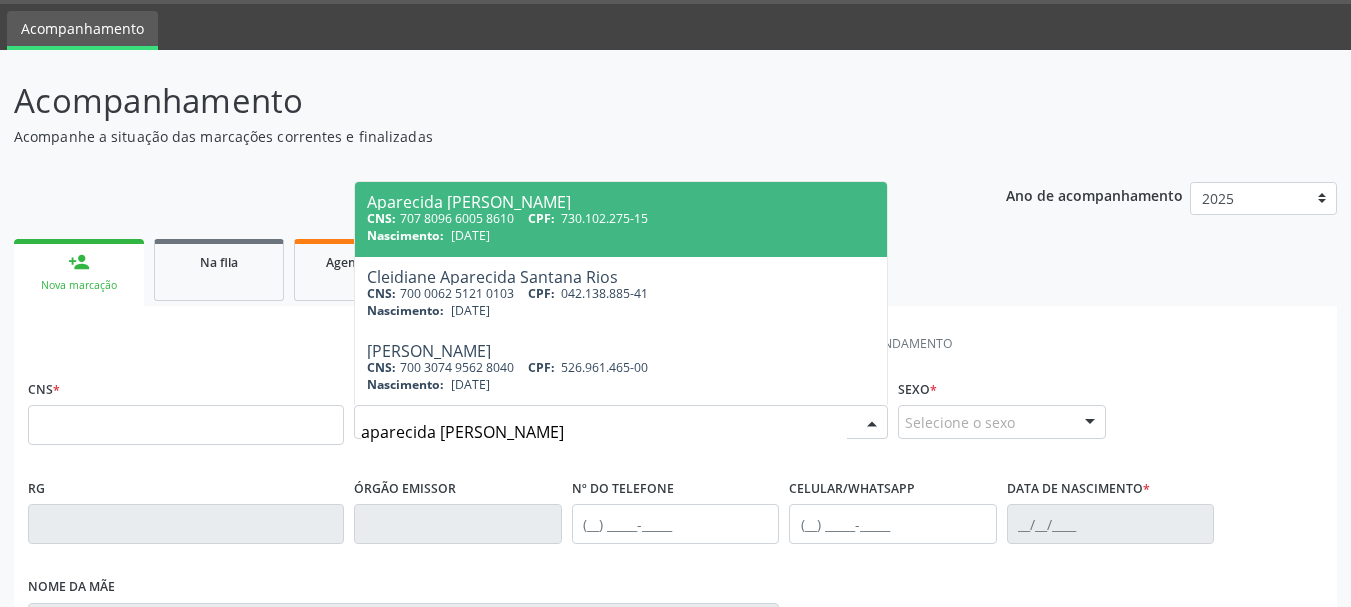 click on "Aparecida [PERSON_NAME]" at bounding box center (621, 202) 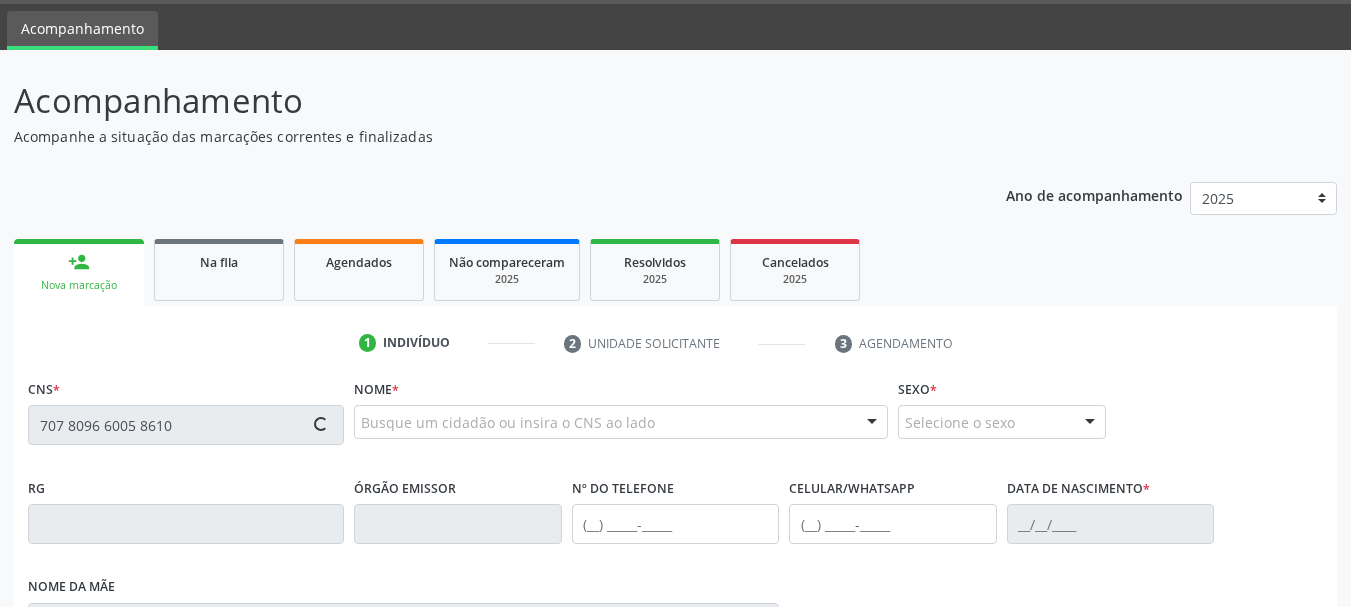 type on "707 8096 6005 8610" 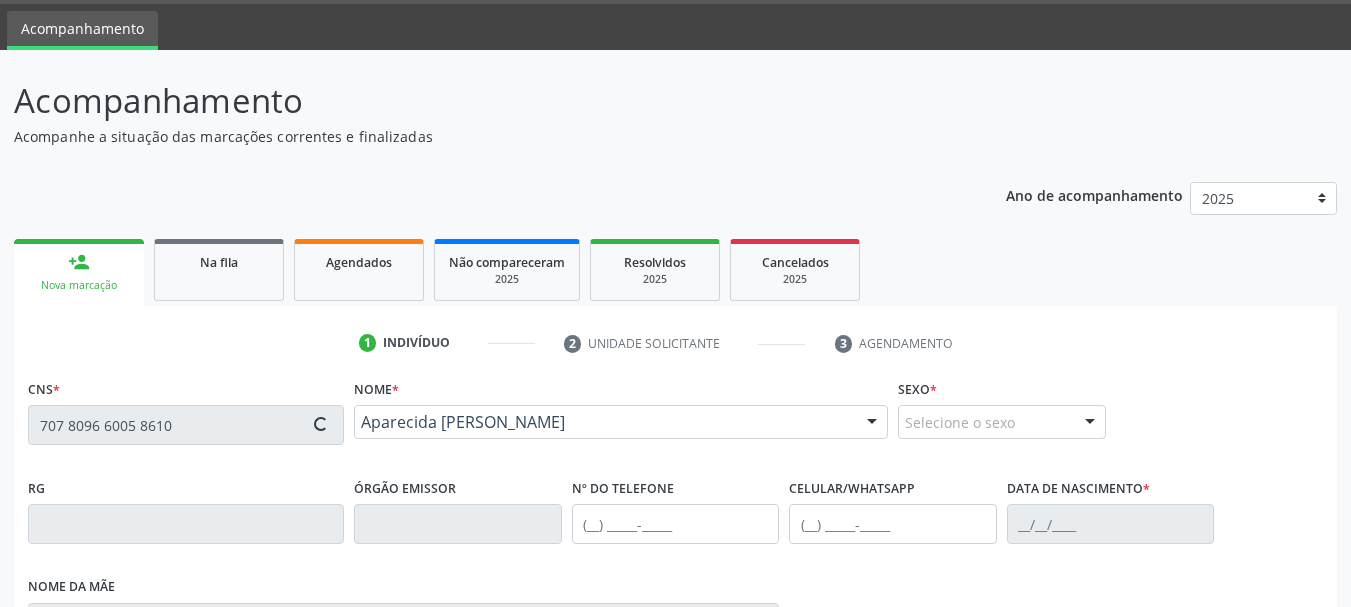 type on "[PHONE_NUMBER]" 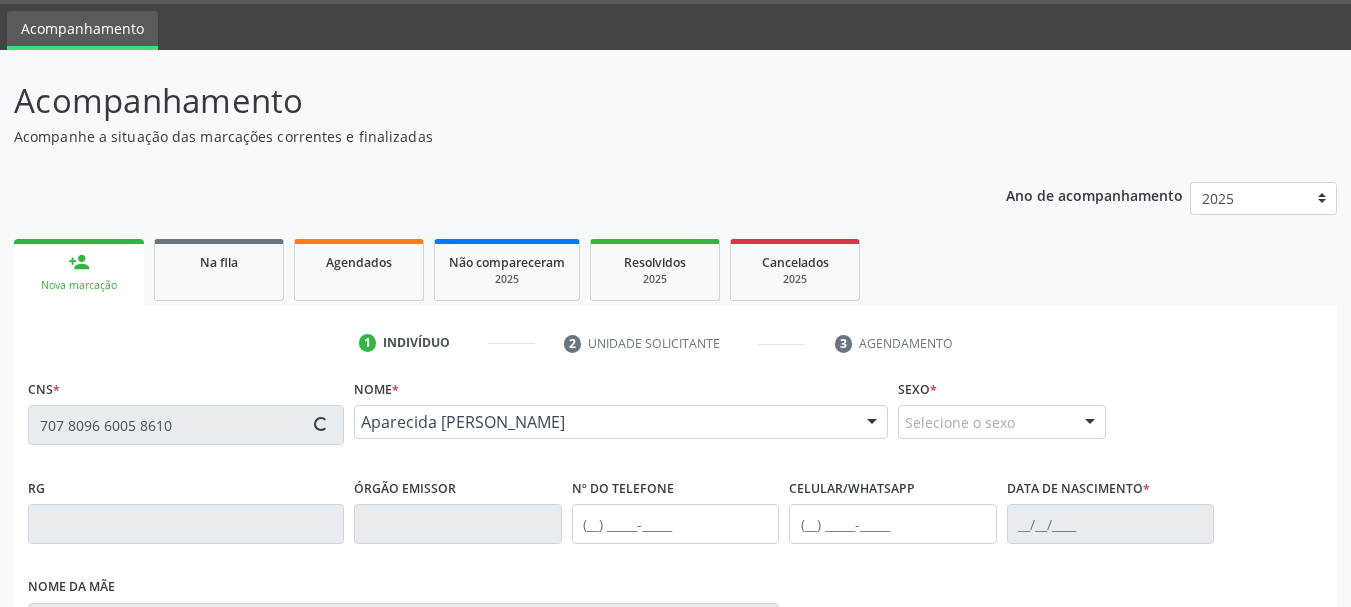 type on "[DATE]" 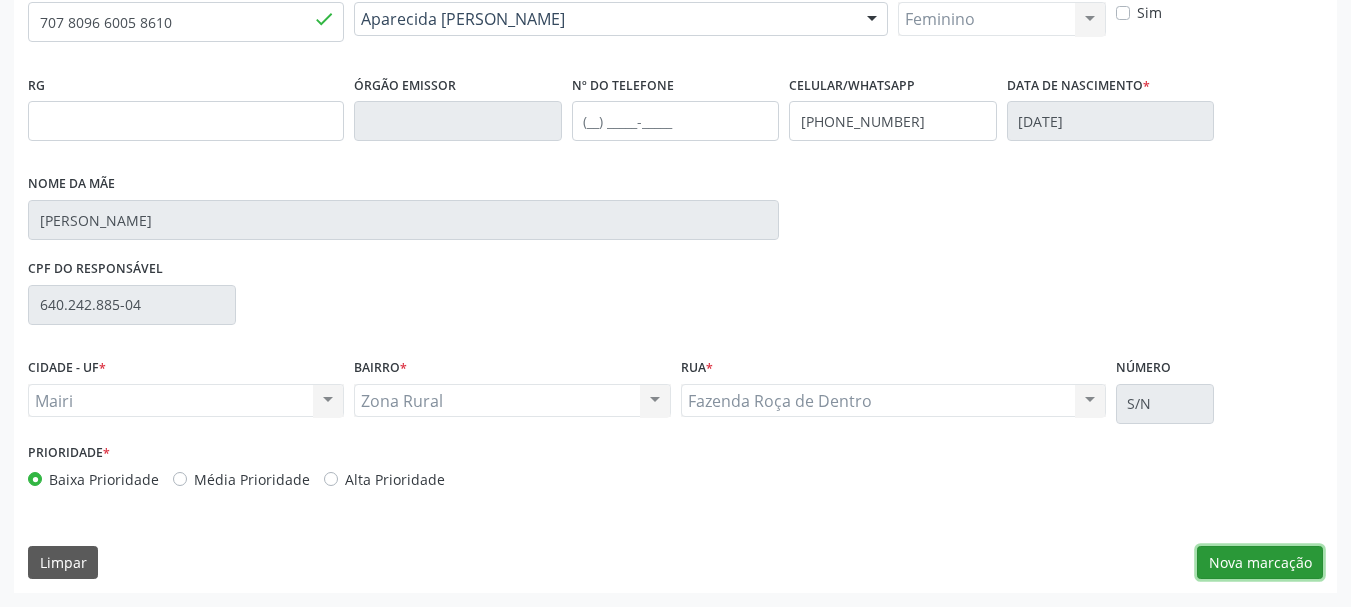 click on "Nova marcação" at bounding box center [1260, 563] 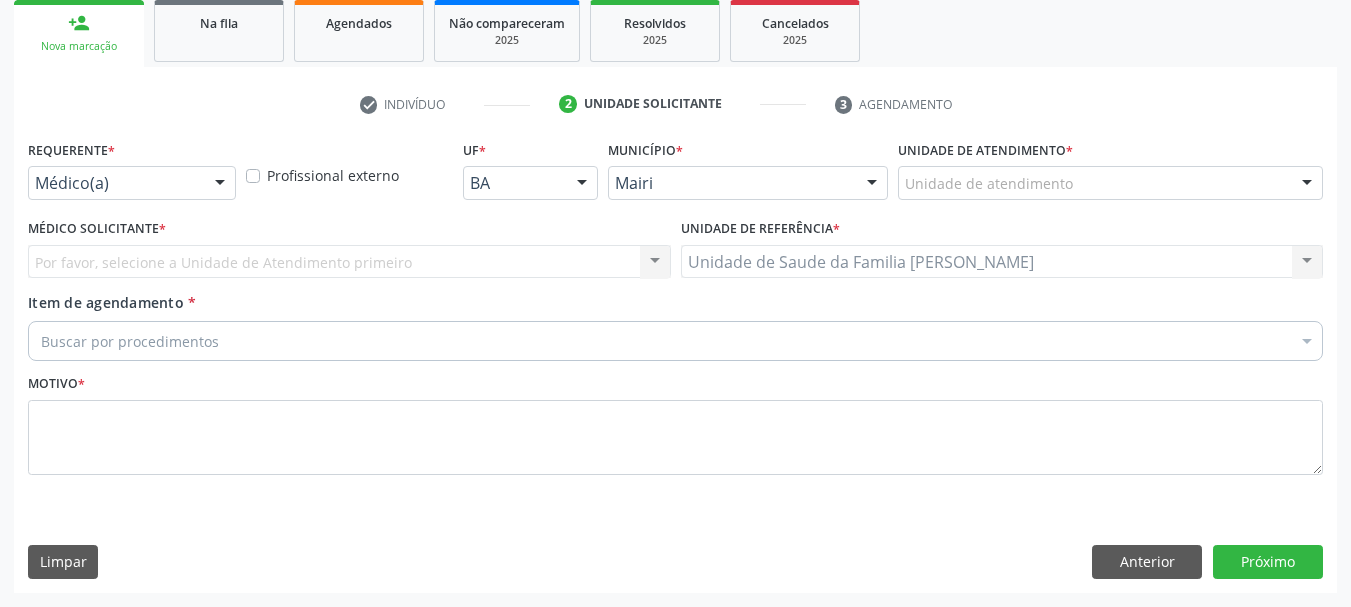 scroll, scrollTop: 299, scrollLeft: 0, axis: vertical 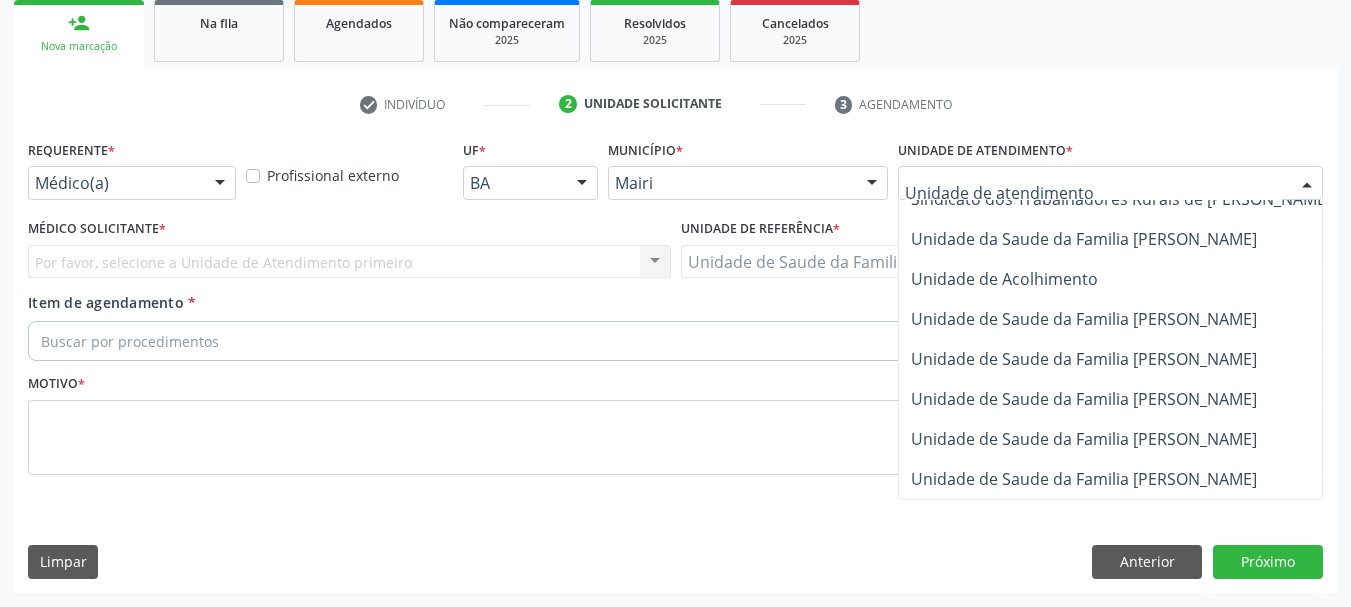 click on "Unidade de Saude da Familia [PERSON_NAME]" at bounding box center (1084, 479) 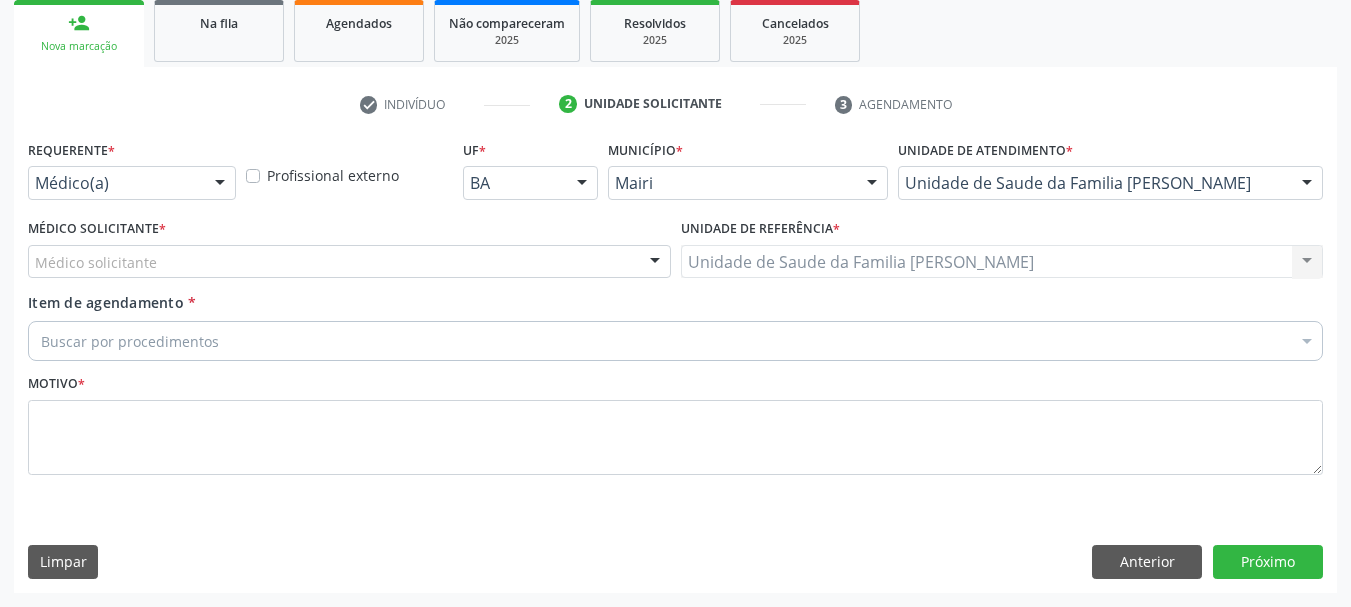 click on "Médico solicitante" at bounding box center [349, 262] 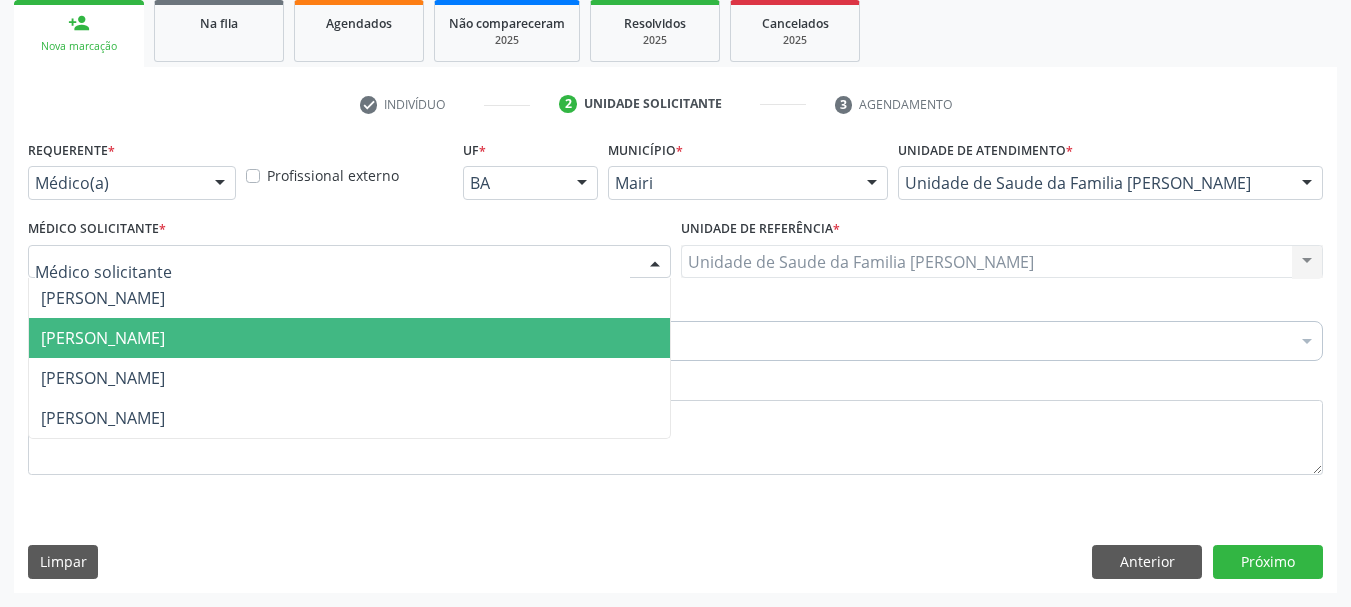 click on "[PERSON_NAME]" at bounding box center (349, 338) 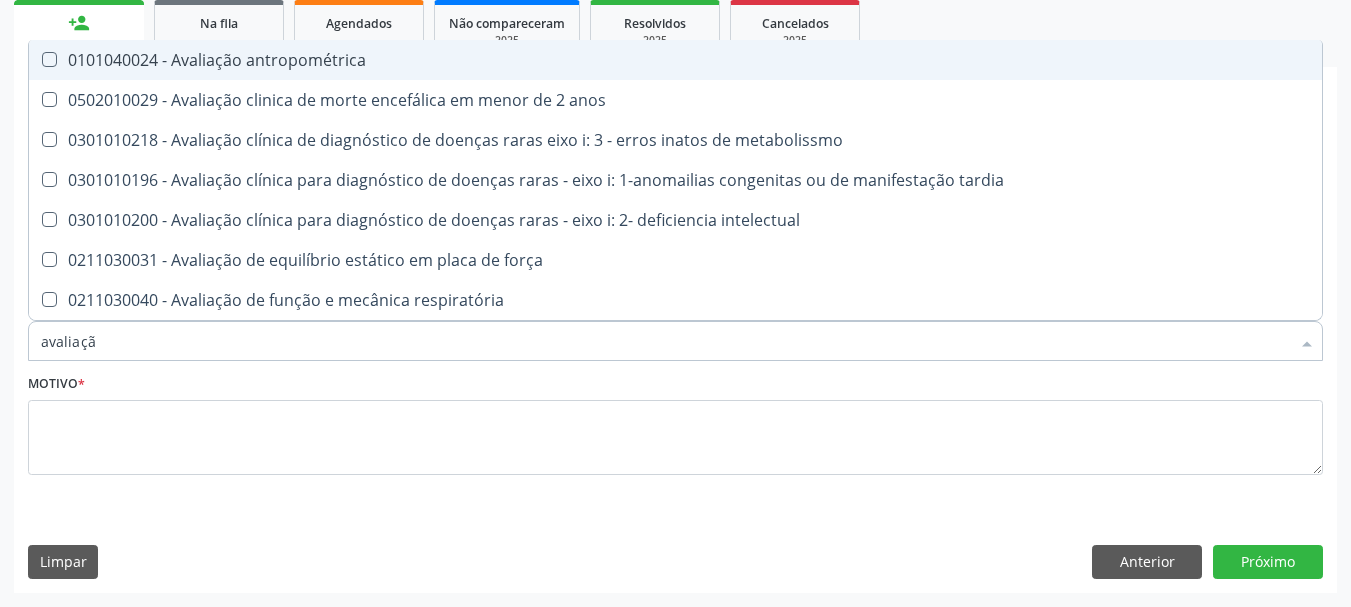 type on "avaliação" 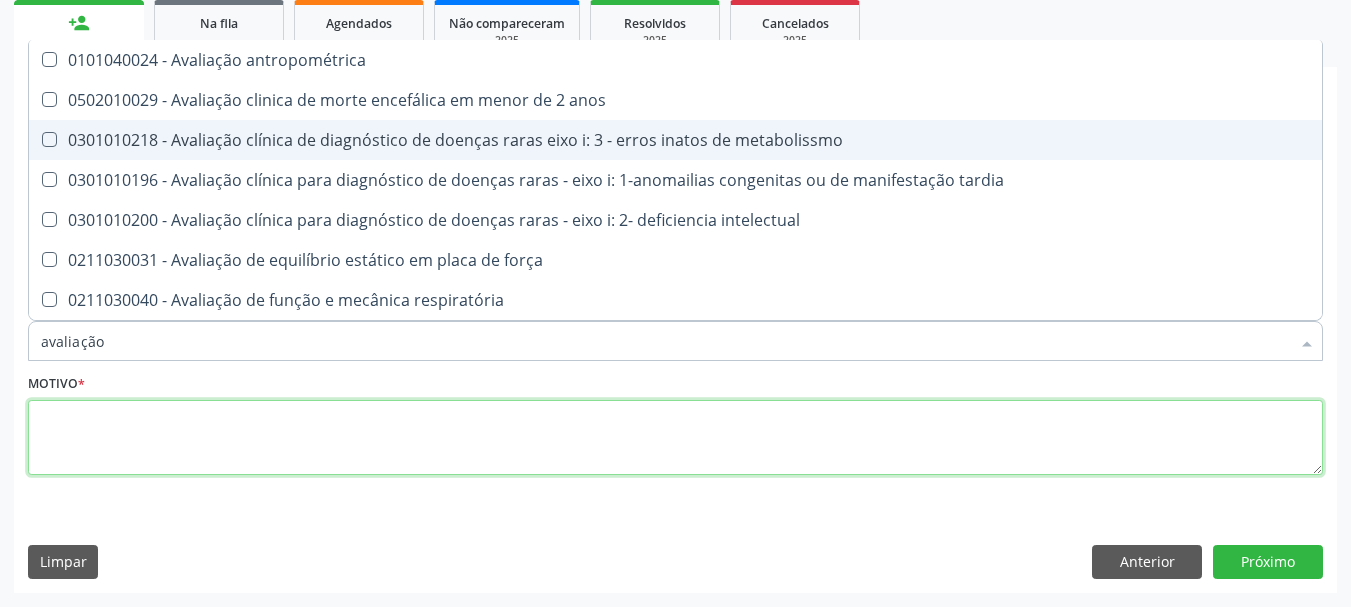 click at bounding box center [675, 438] 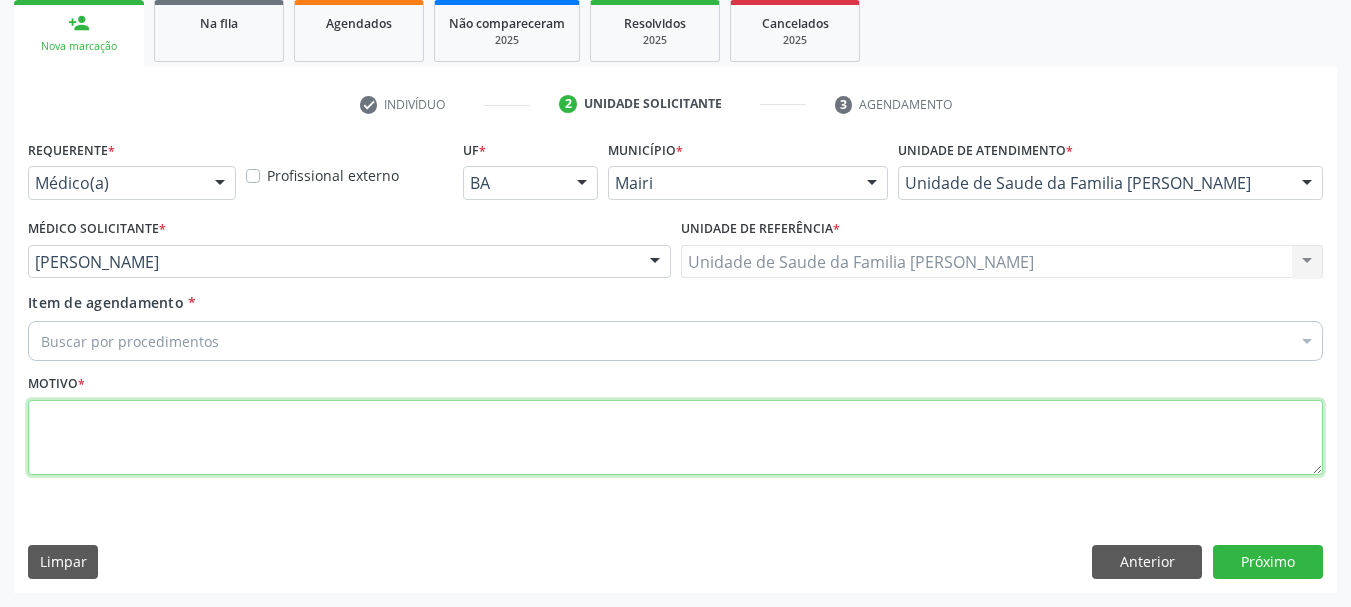 click at bounding box center [675, 438] 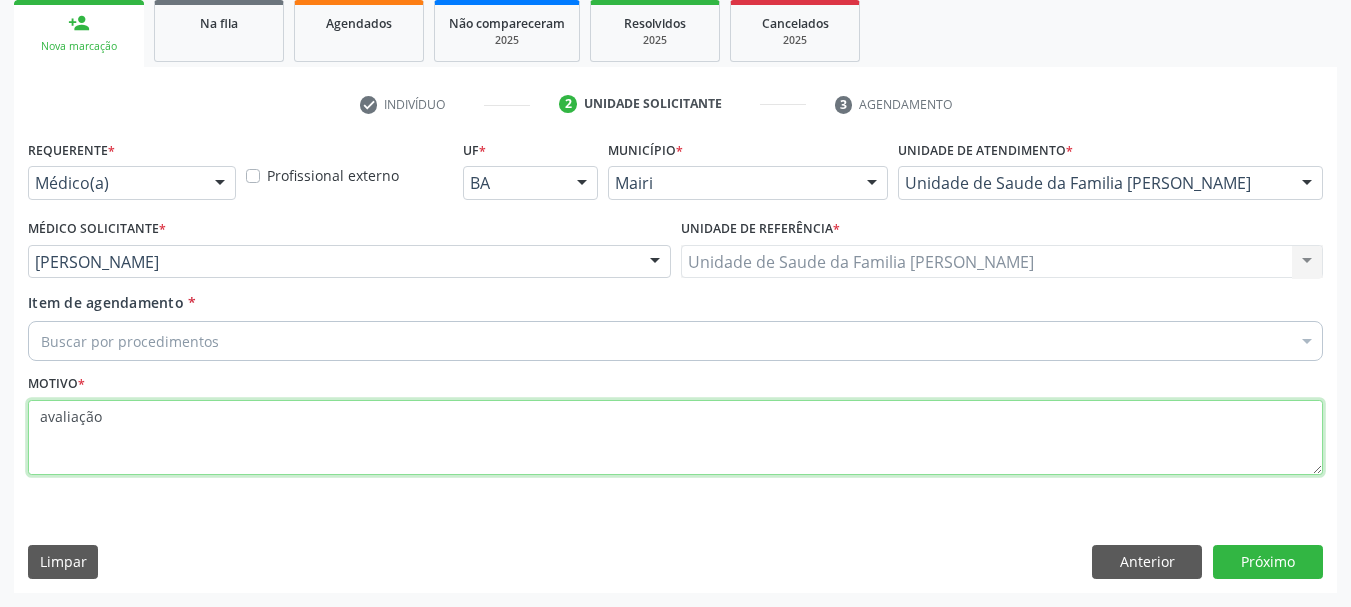 type on "avaliação" 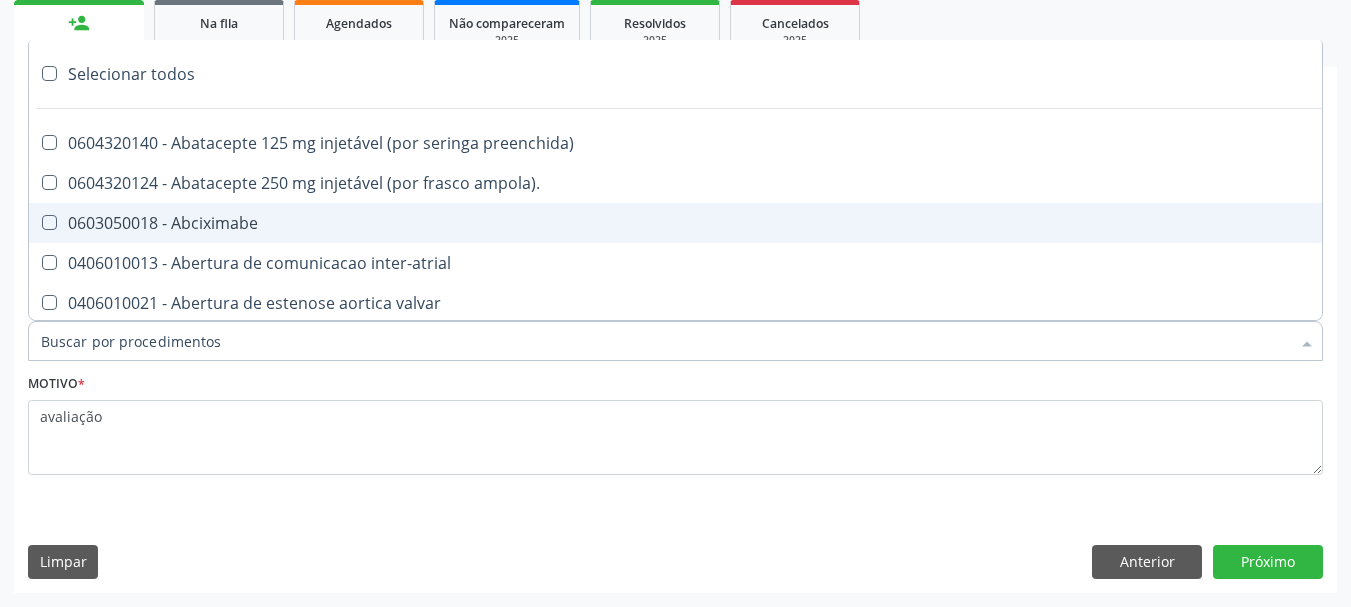 type on "#" 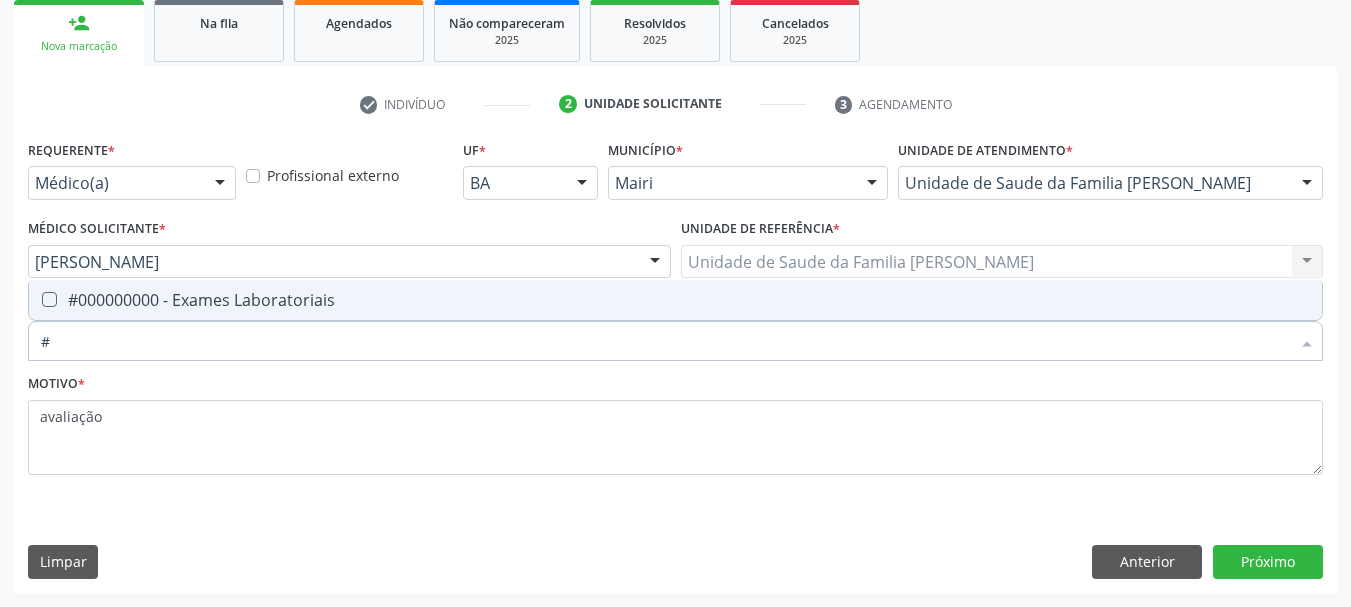 click on "#000000000 - Exames Laboratoriais" at bounding box center [675, 300] 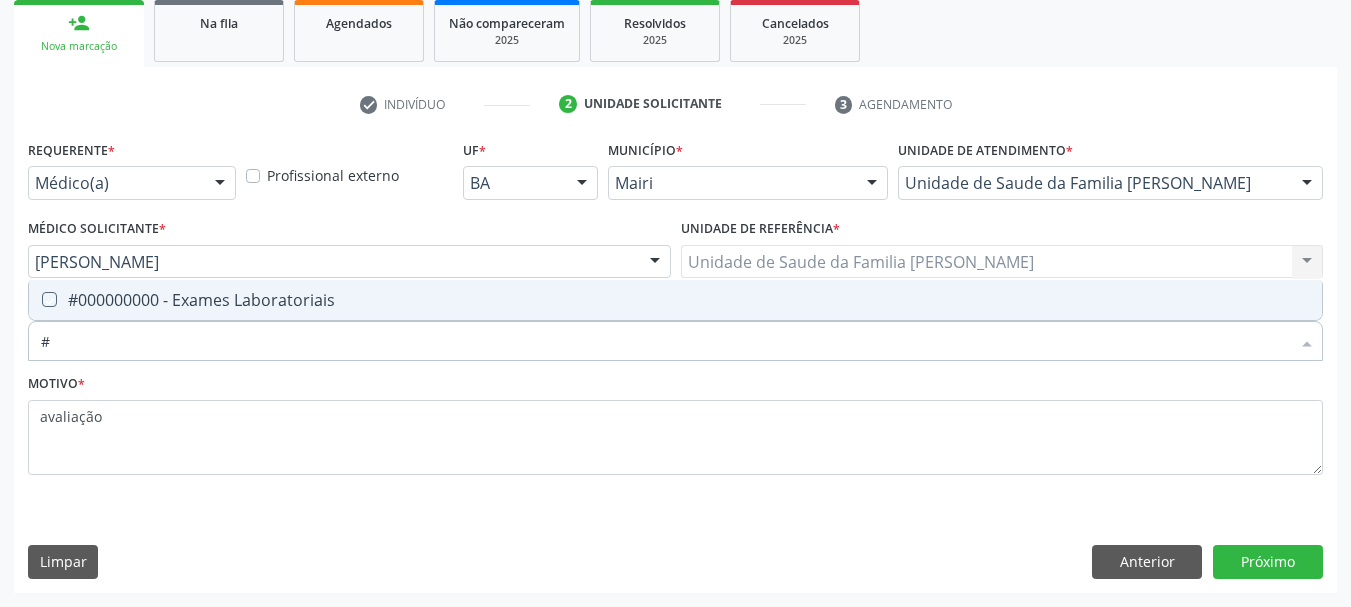 checkbox on "true" 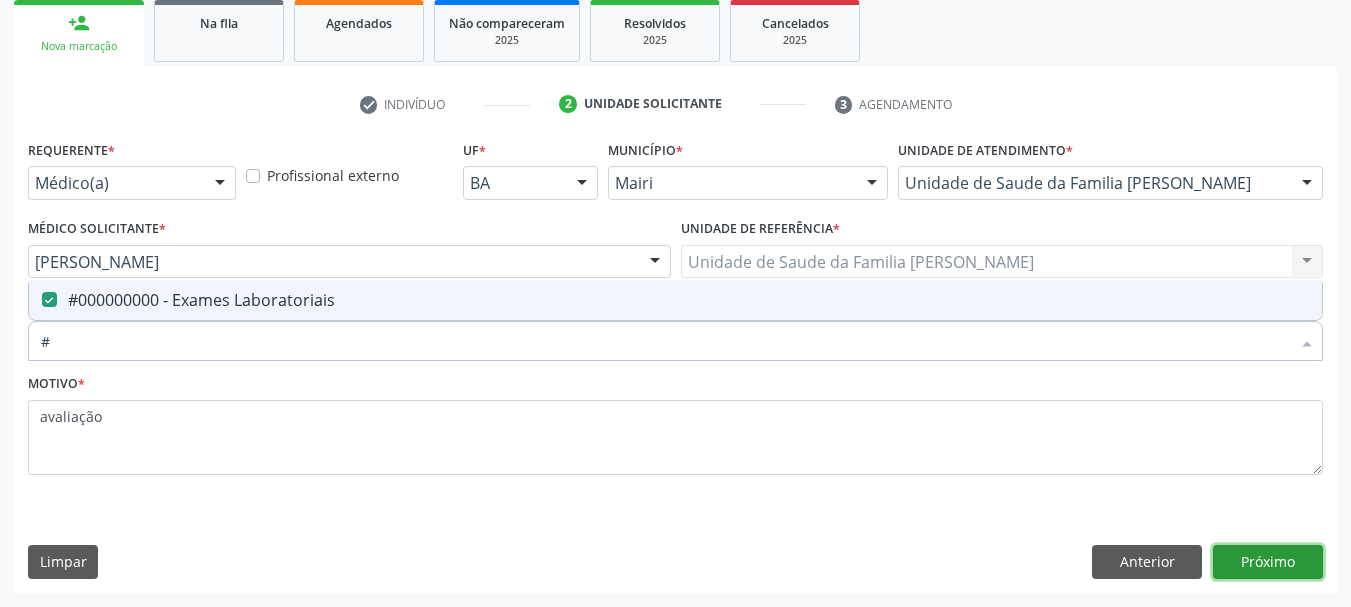 click on "Próximo" at bounding box center (1268, 562) 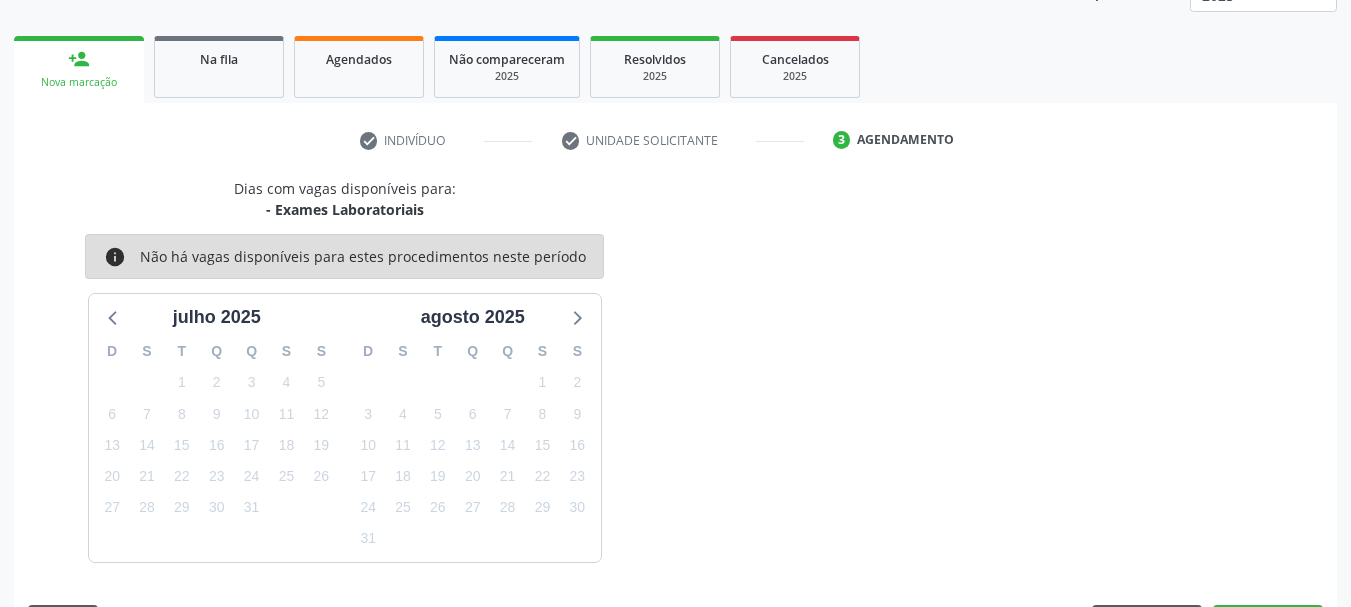 scroll, scrollTop: 299, scrollLeft: 0, axis: vertical 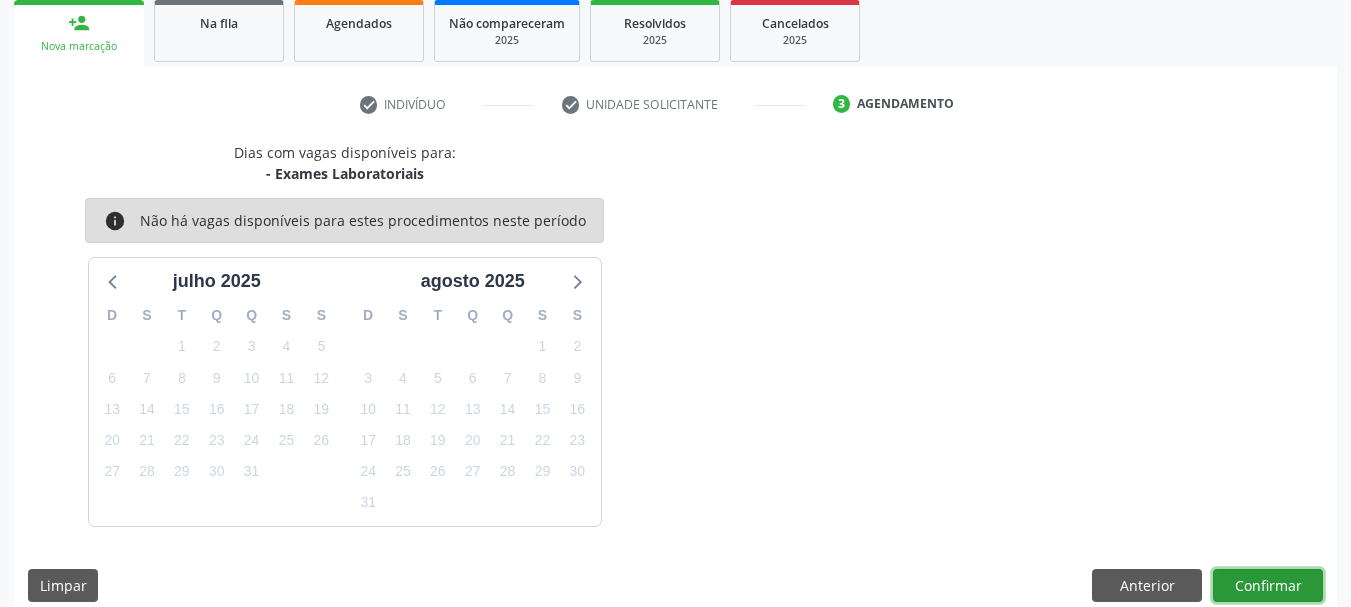 click on "Confirmar" at bounding box center (1268, 586) 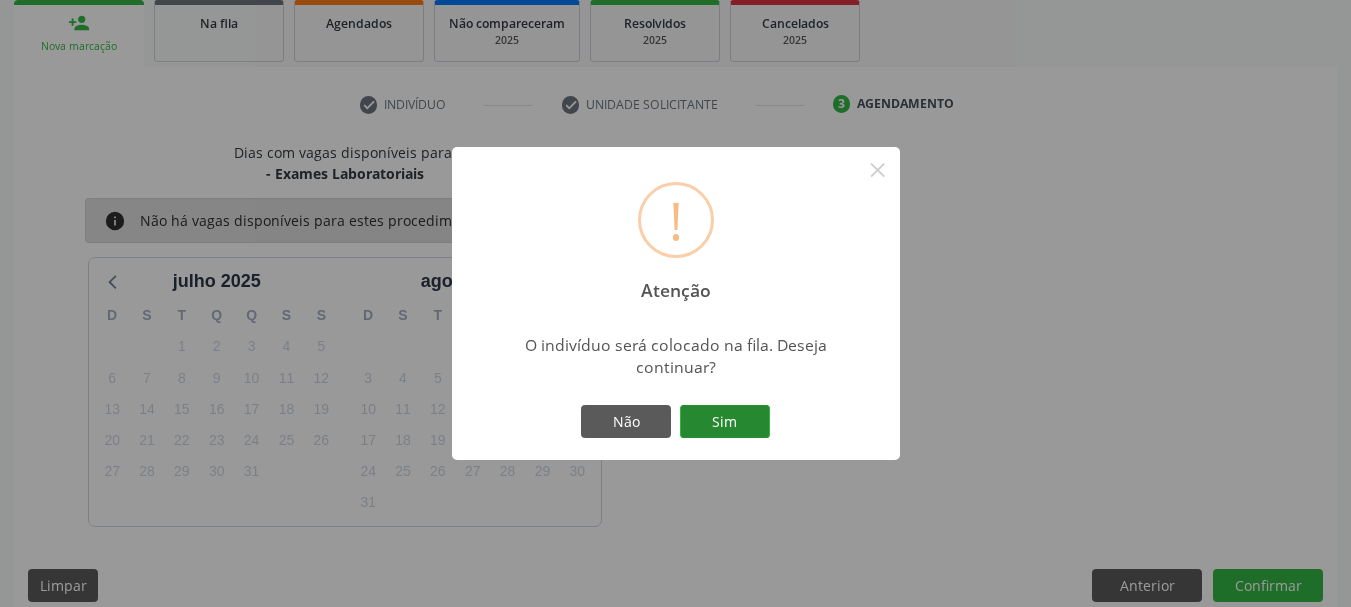 click on "Sim" at bounding box center [725, 422] 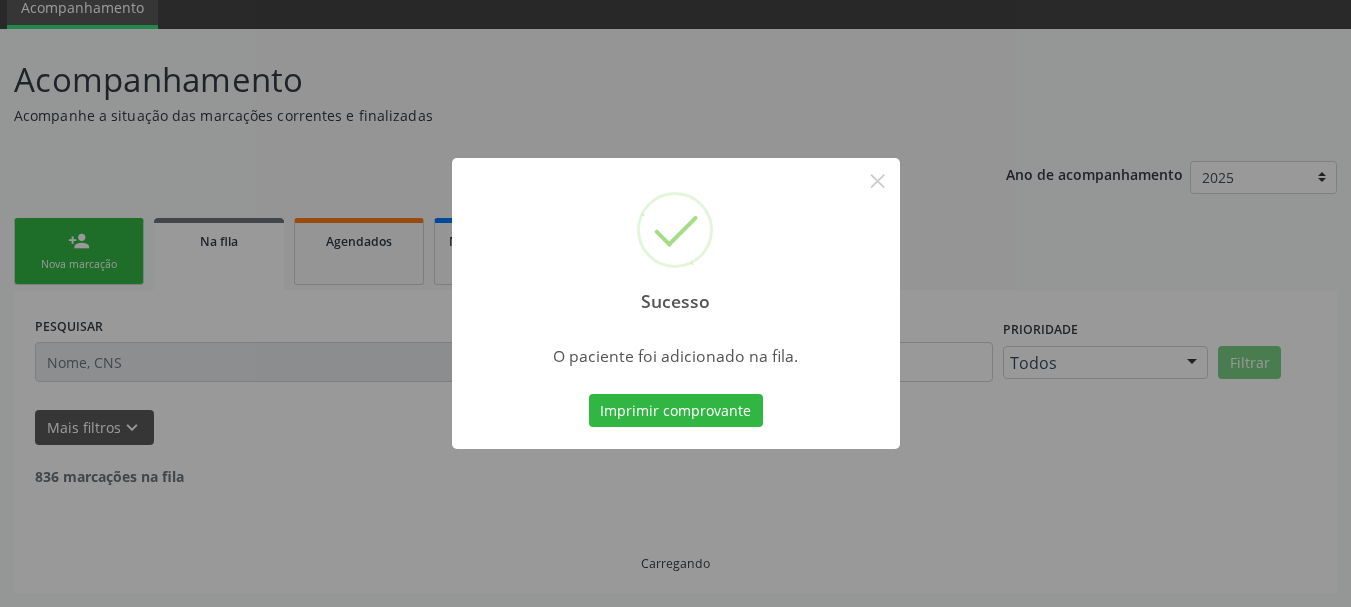scroll, scrollTop: 60, scrollLeft: 0, axis: vertical 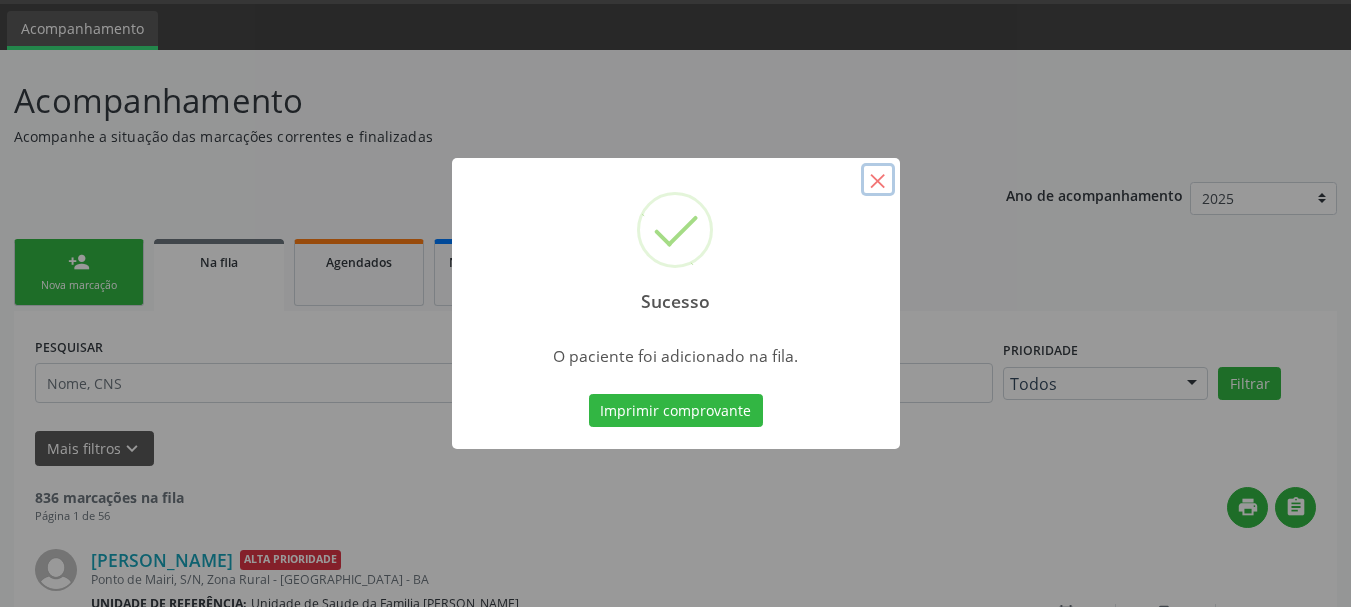 click on "×" at bounding box center [878, 180] 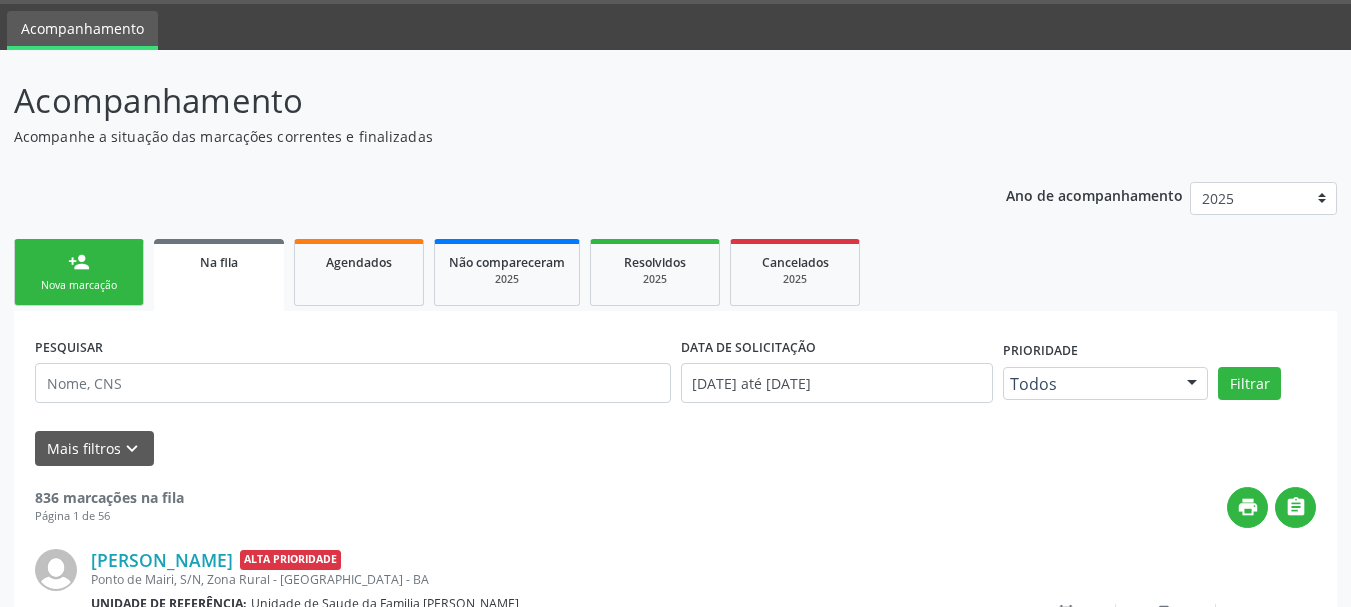 click on "Nova marcação" at bounding box center [79, 285] 